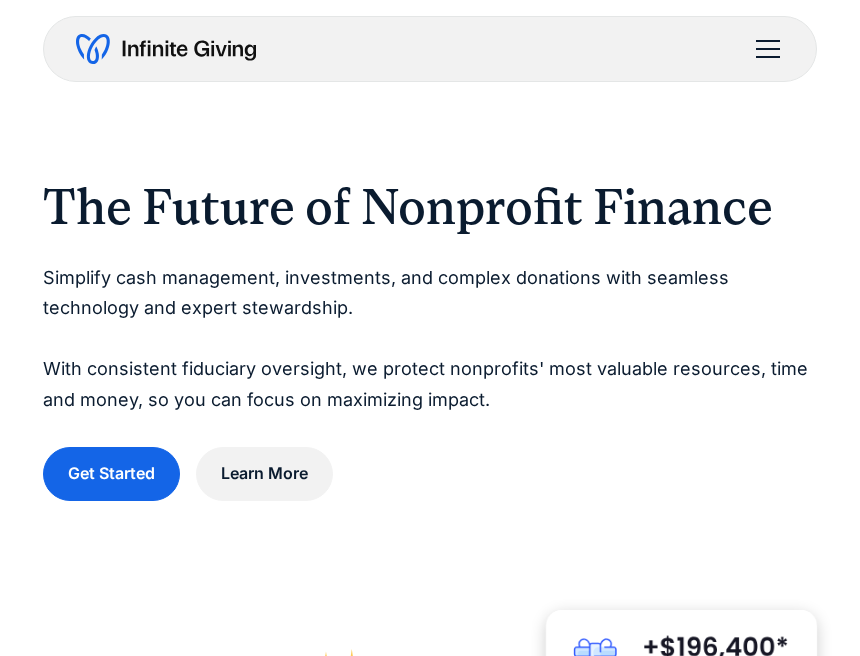 scroll, scrollTop: 0, scrollLeft: 0, axis: both 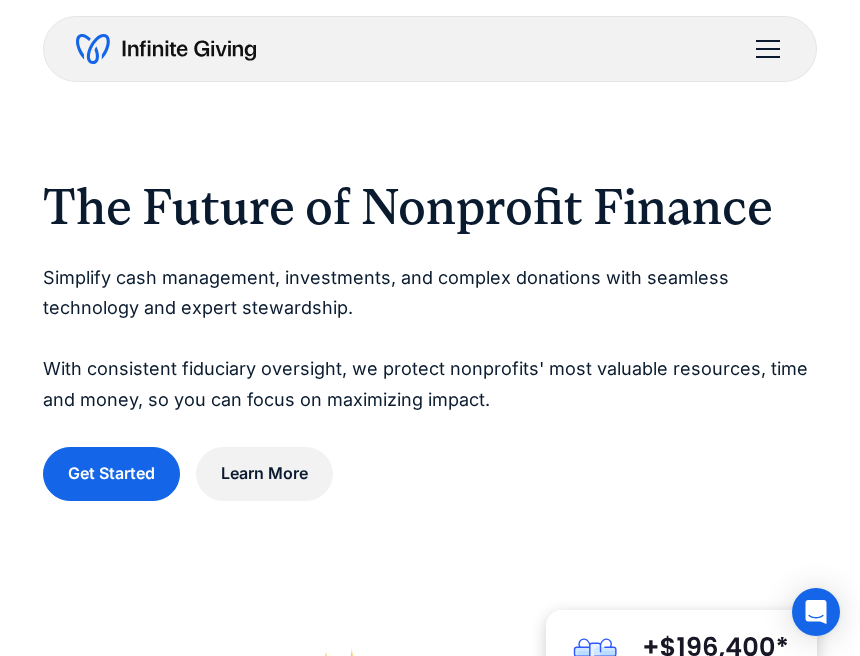 click on "Learn More" at bounding box center [264, 473] 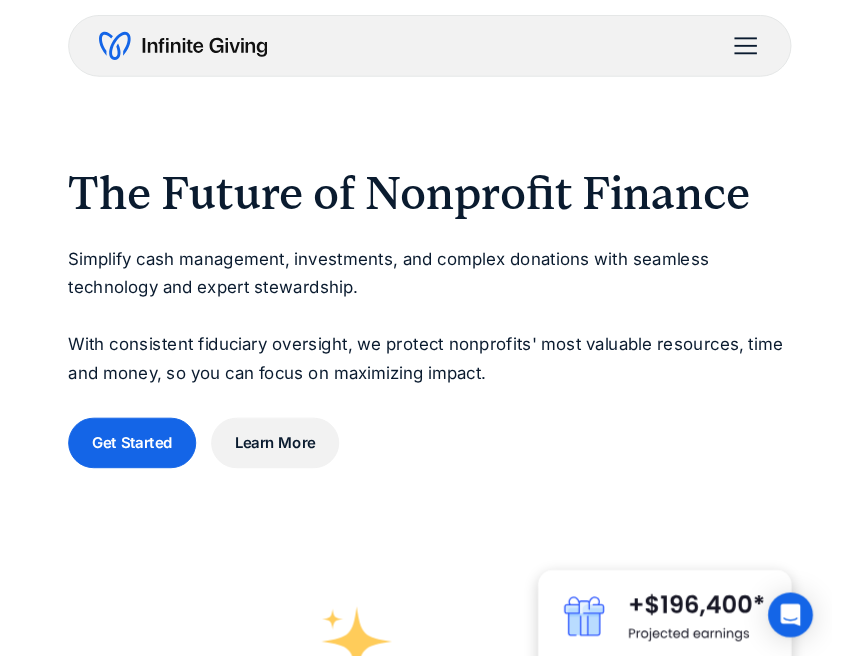 scroll, scrollTop: 0, scrollLeft: 0, axis: both 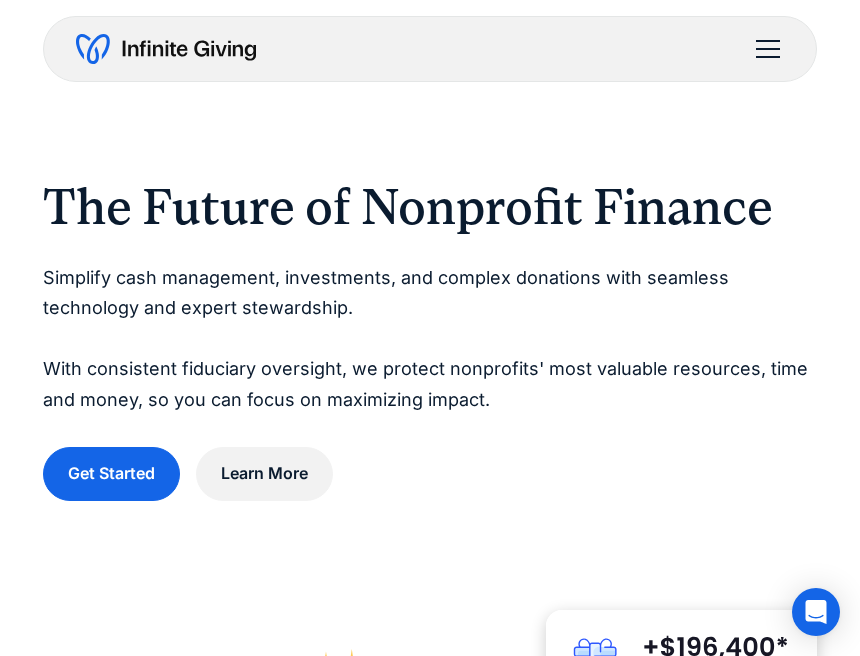 click on "Get Started" at bounding box center (111, 473) 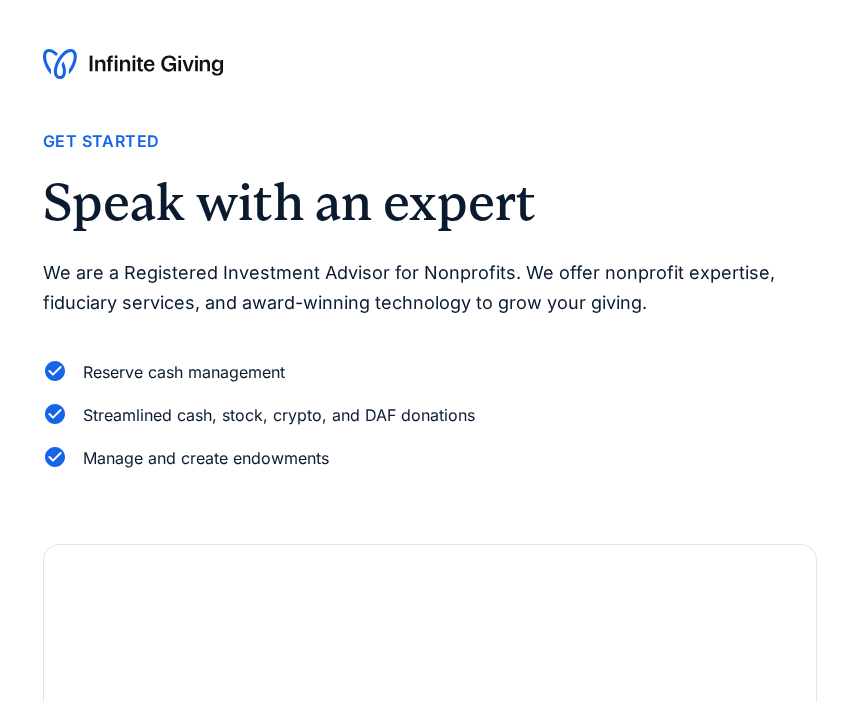 scroll, scrollTop: 0, scrollLeft: 0, axis: both 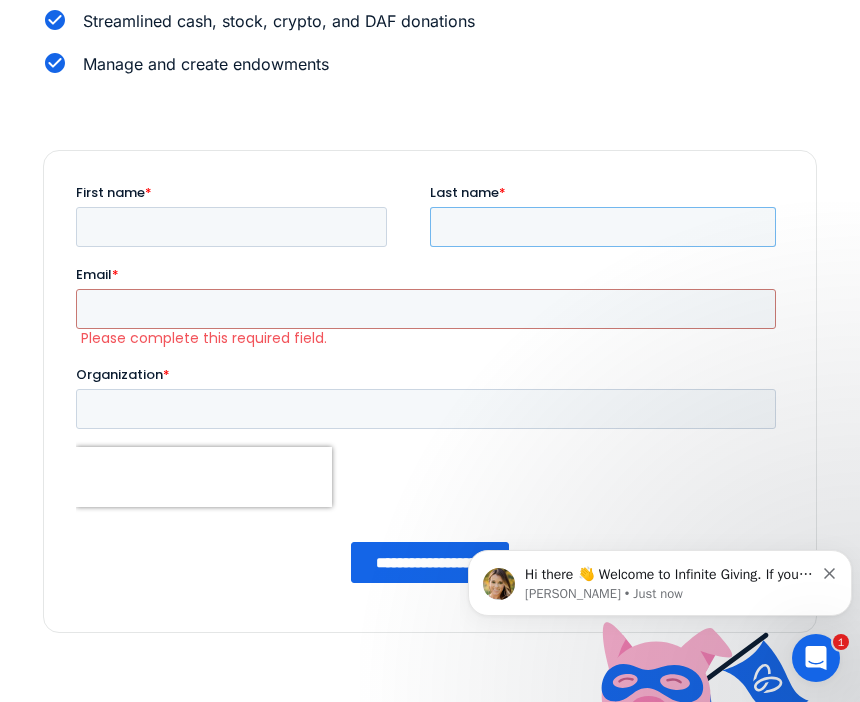type on "**" 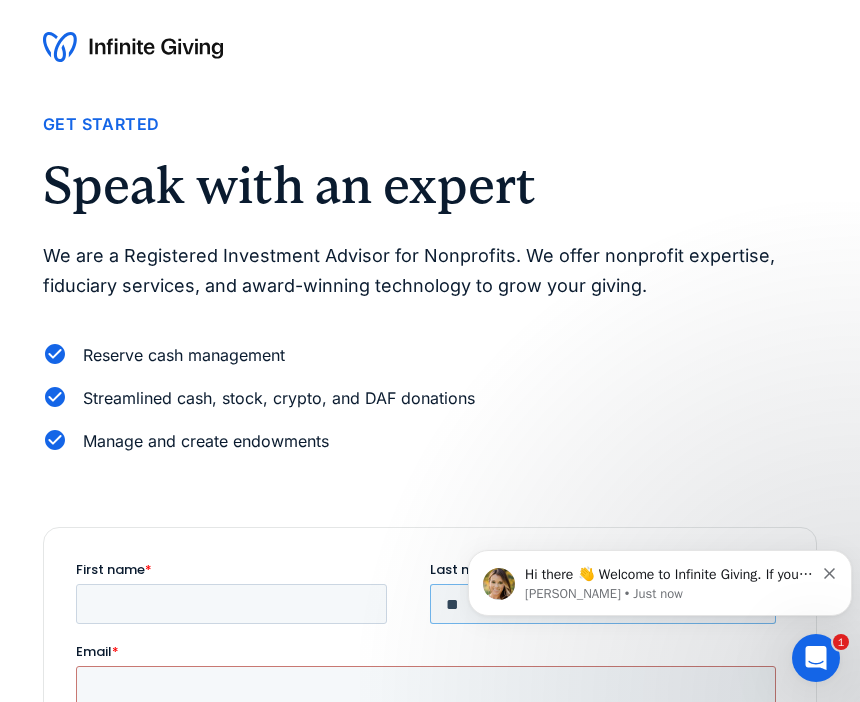 scroll, scrollTop: 0, scrollLeft: 0, axis: both 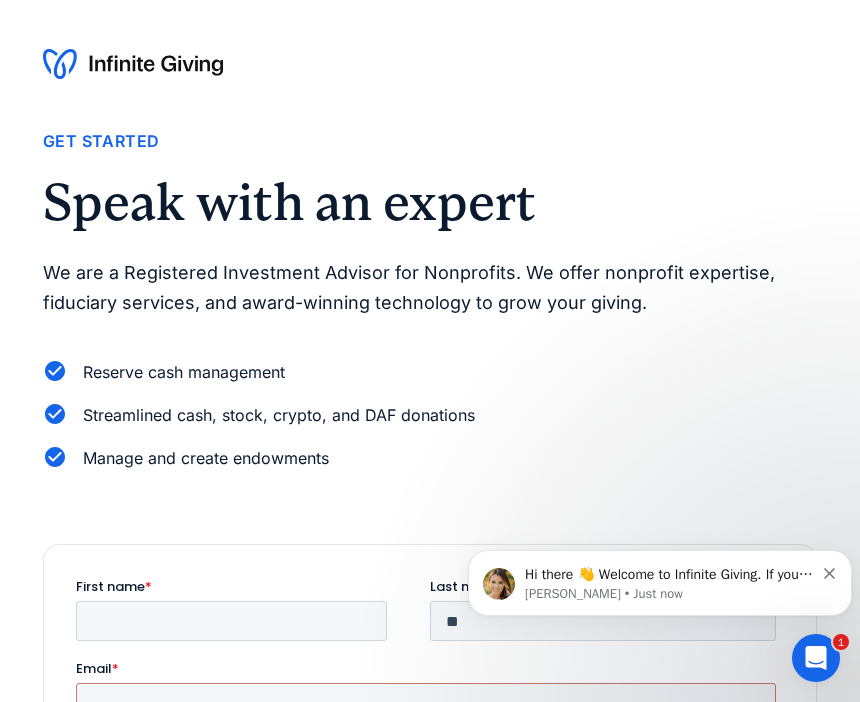 click on "Hi there 👋 Welcome to Infinite Giving. If you have any questions, just reply to this message. Kasey Kasey • Just now" at bounding box center [660, 583] 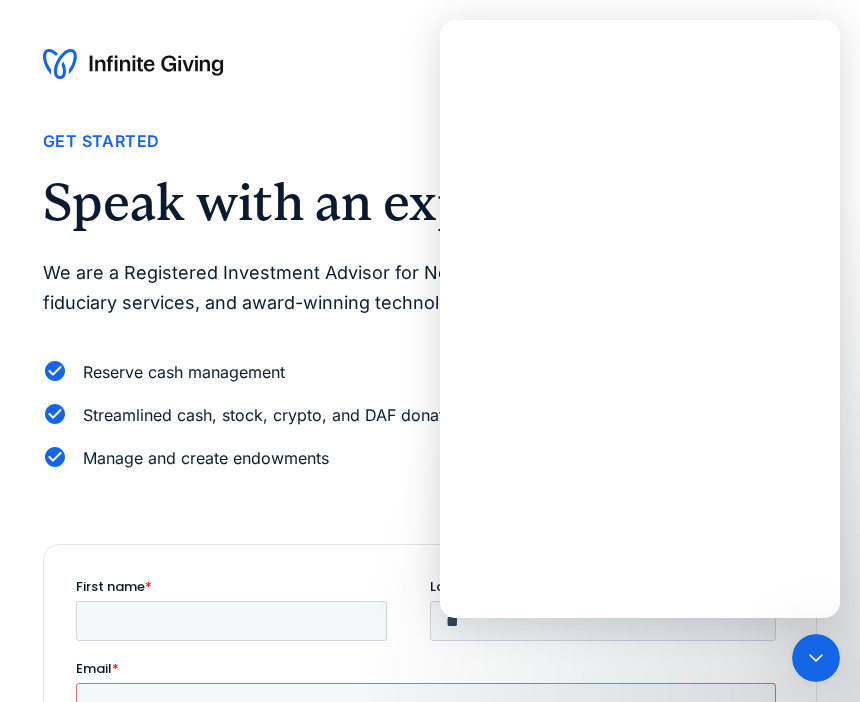 scroll, scrollTop: 0, scrollLeft: 0, axis: both 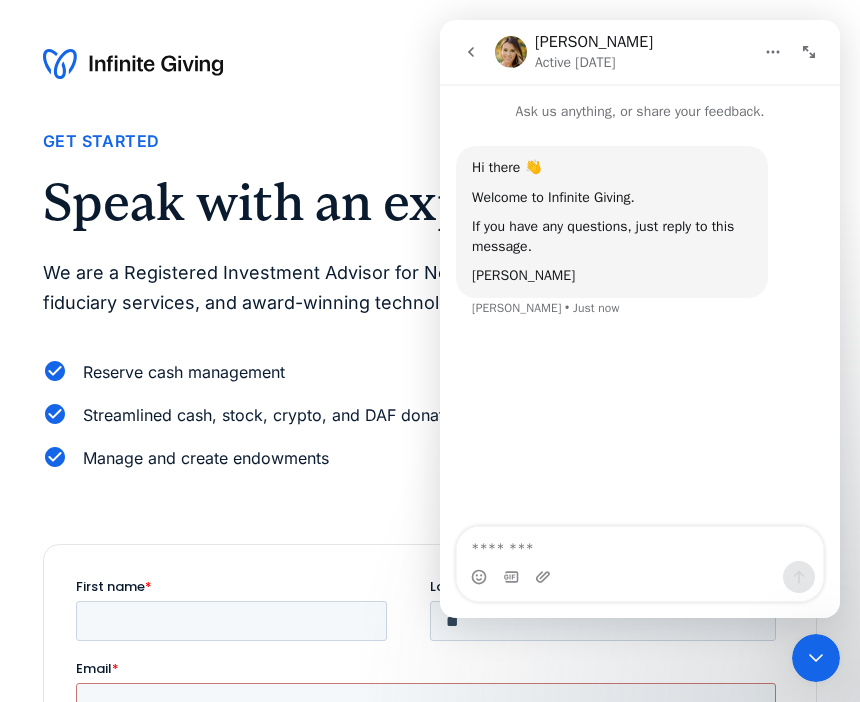 click at bounding box center [511, 52] 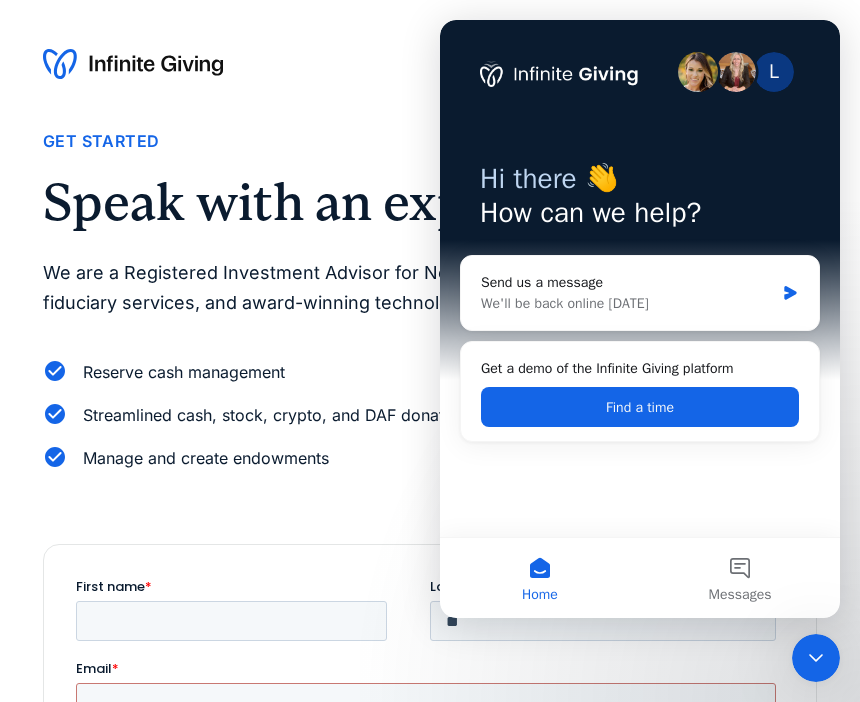 click at bounding box center [698, 72] 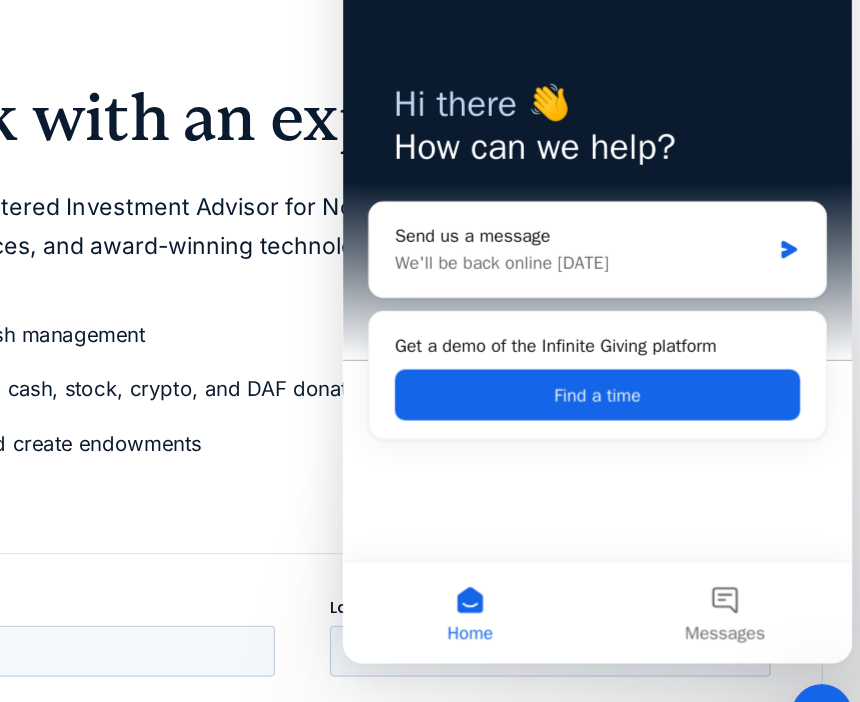 scroll, scrollTop: 15, scrollLeft: 0, axis: vertical 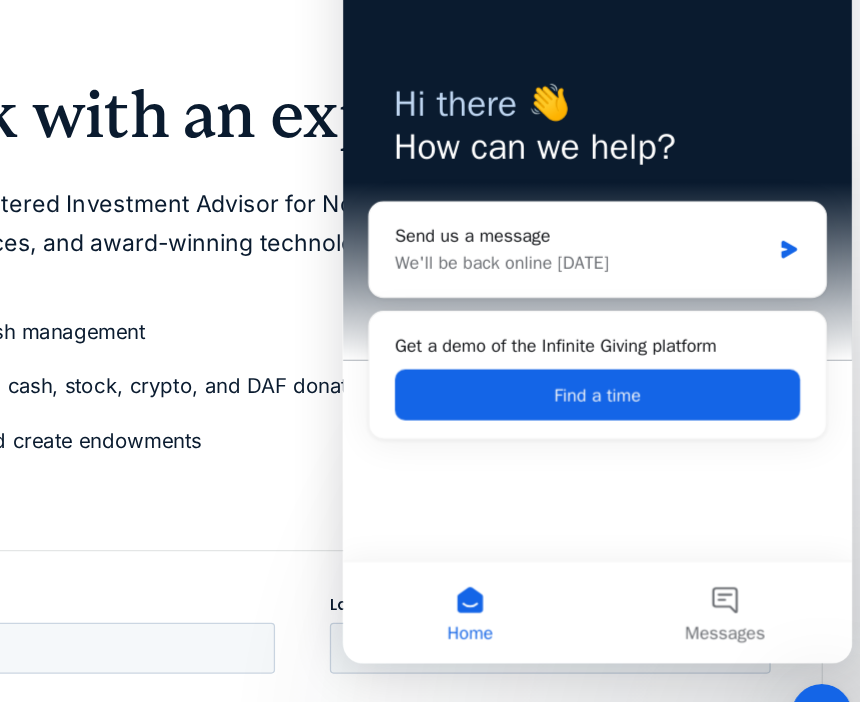 click on "Get Started Speak with an expert We are a Registered Investment Advisor for Nonprofits. We offer nonprofit expertise, fiduciary services, and award-winning technology to grow your giving. Reserve cash management Streamlined cash, stock, crypto, and DAF donations Manage and create endowments" at bounding box center (430, 562) 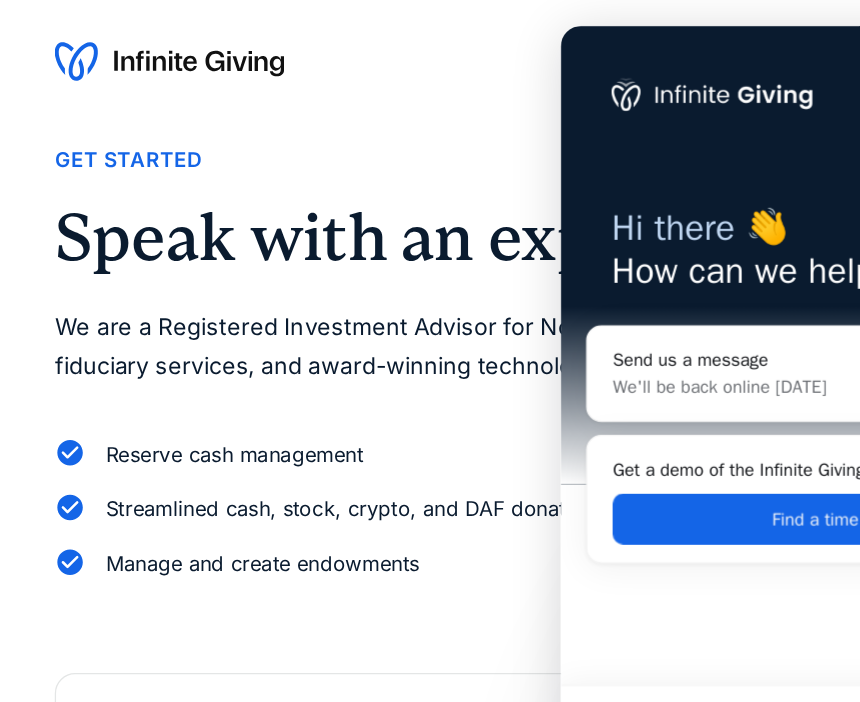 scroll, scrollTop: 0, scrollLeft: 0, axis: both 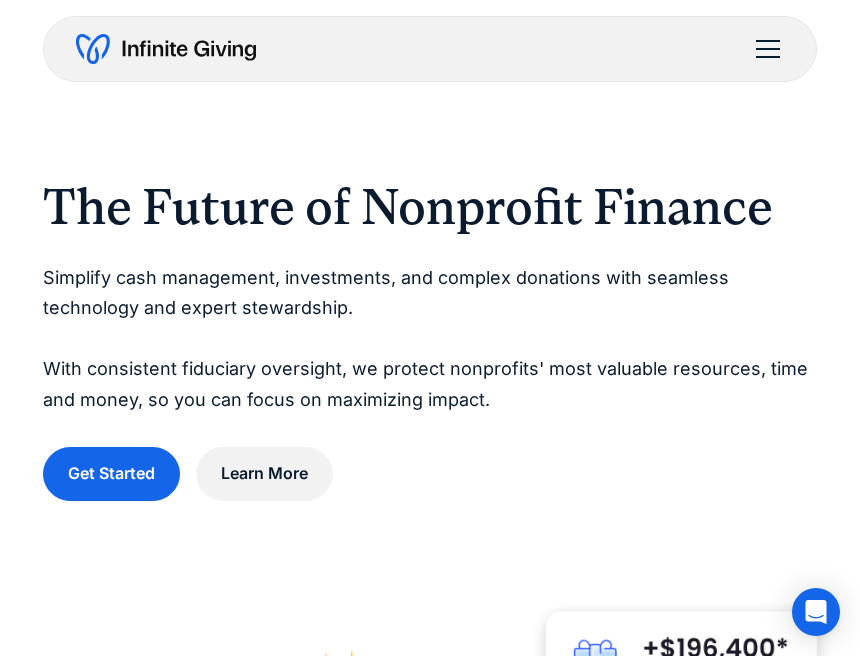 click at bounding box center [768, 49] 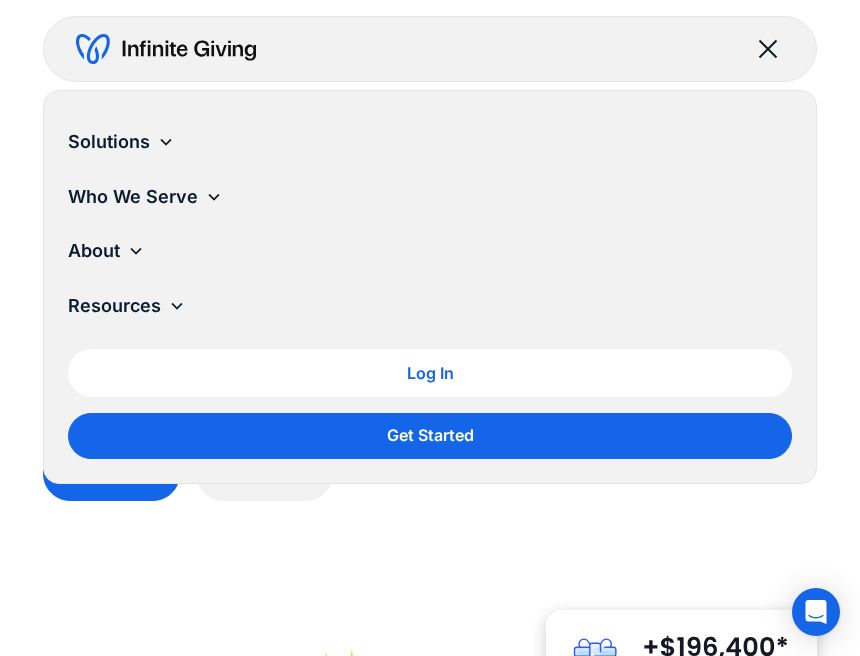 click 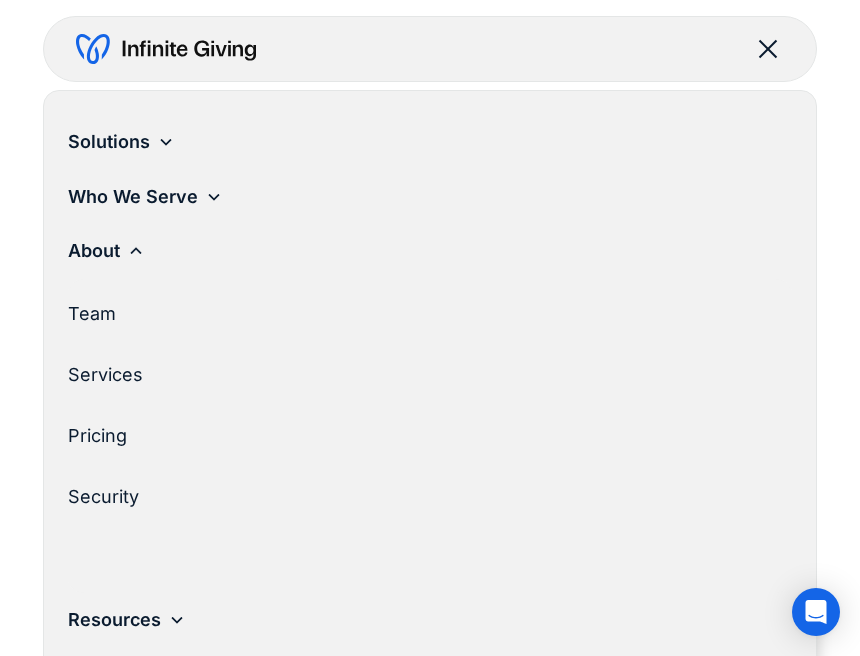 scroll, scrollTop: 0, scrollLeft: 0, axis: both 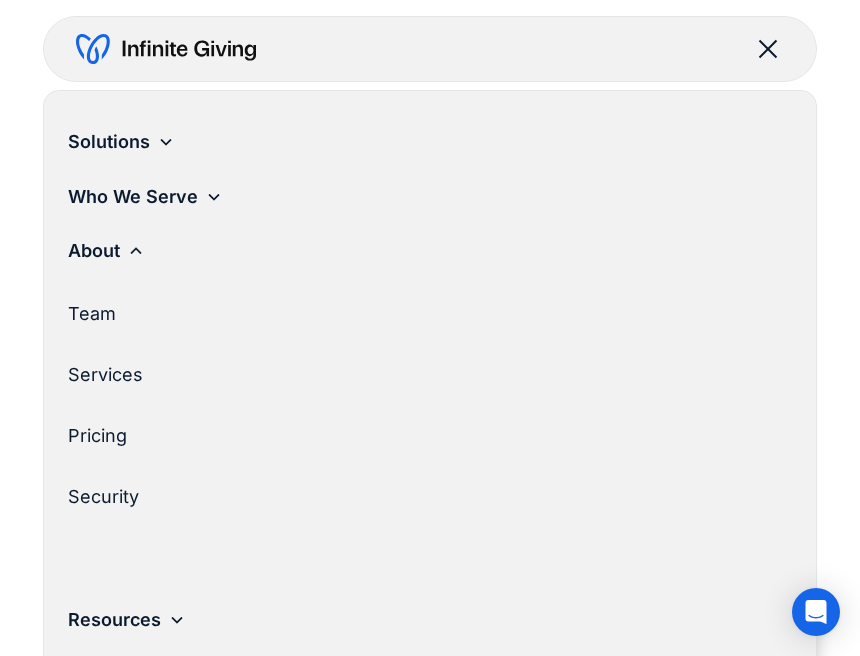 click on "Team" at bounding box center (422, 314) 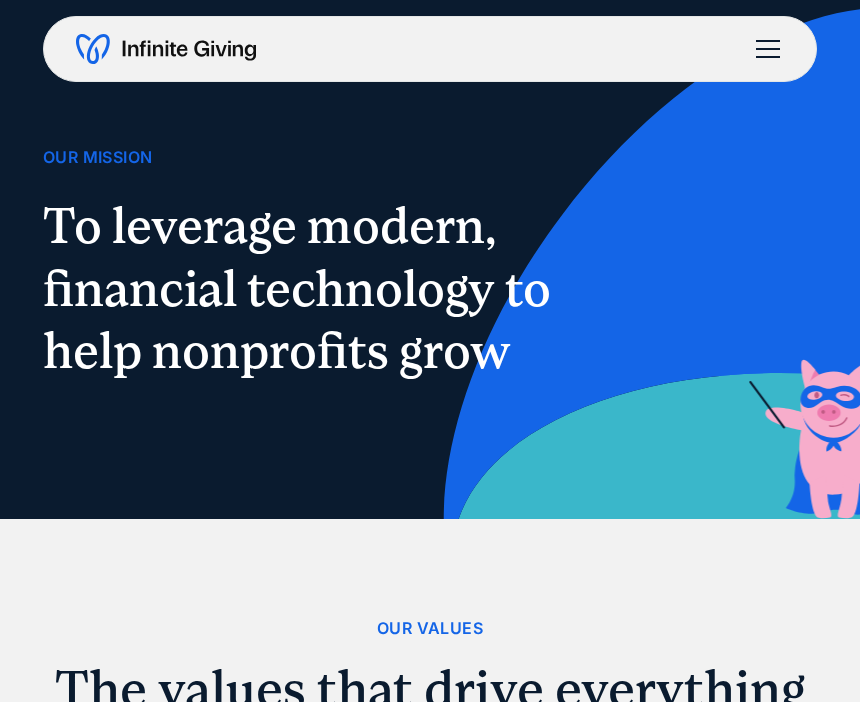 scroll, scrollTop: 0, scrollLeft: 0, axis: both 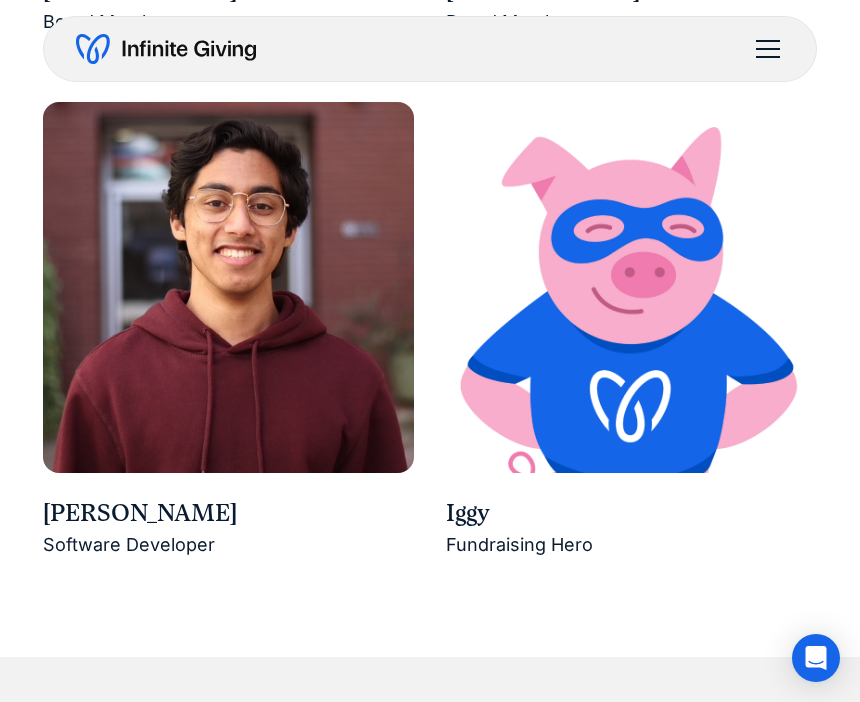 click on "Iggy" at bounding box center [631, 514] 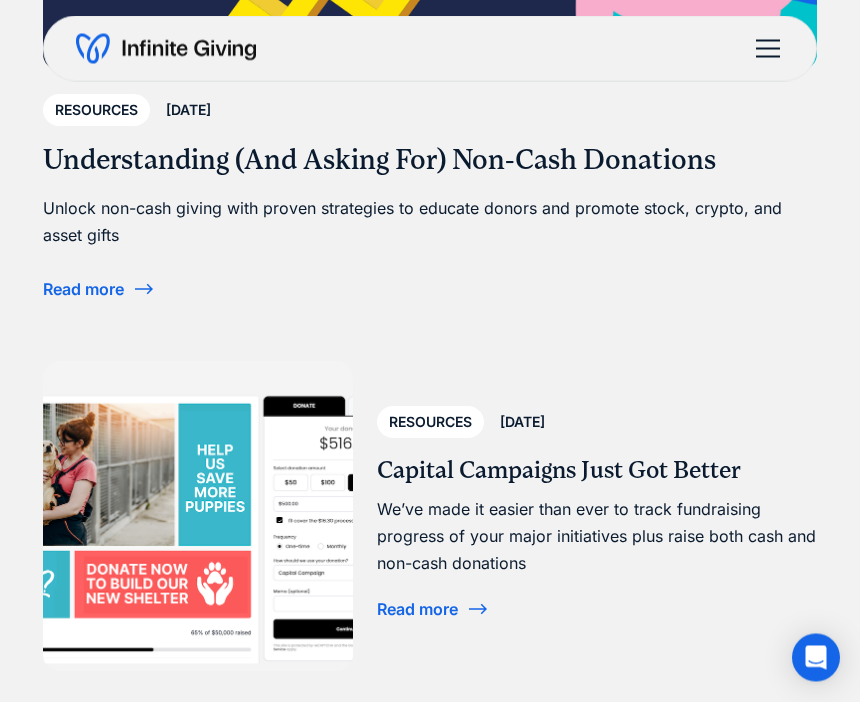 scroll, scrollTop: 6653, scrollLeft: 0, axis: vertical 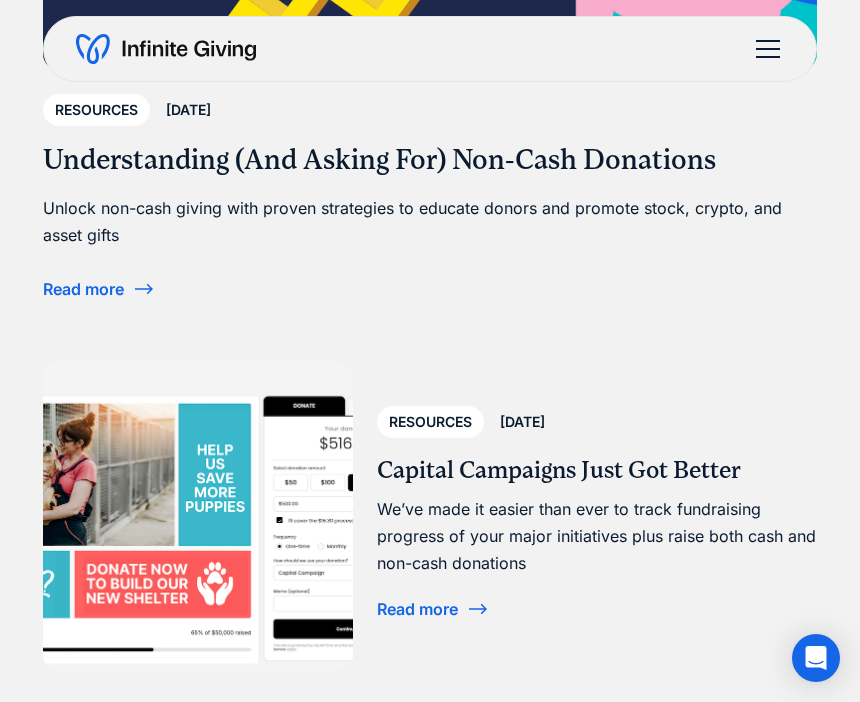 click on "July 8, 2025" at bounding box center [522, 422] 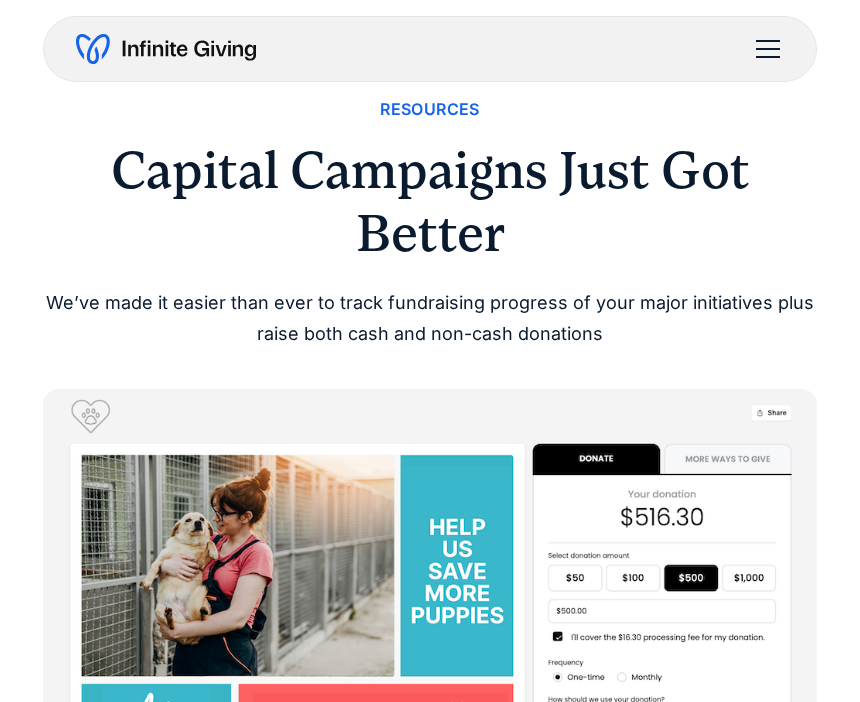 scroll, scrollTop: 0, scrollLeft: 0, axis: both 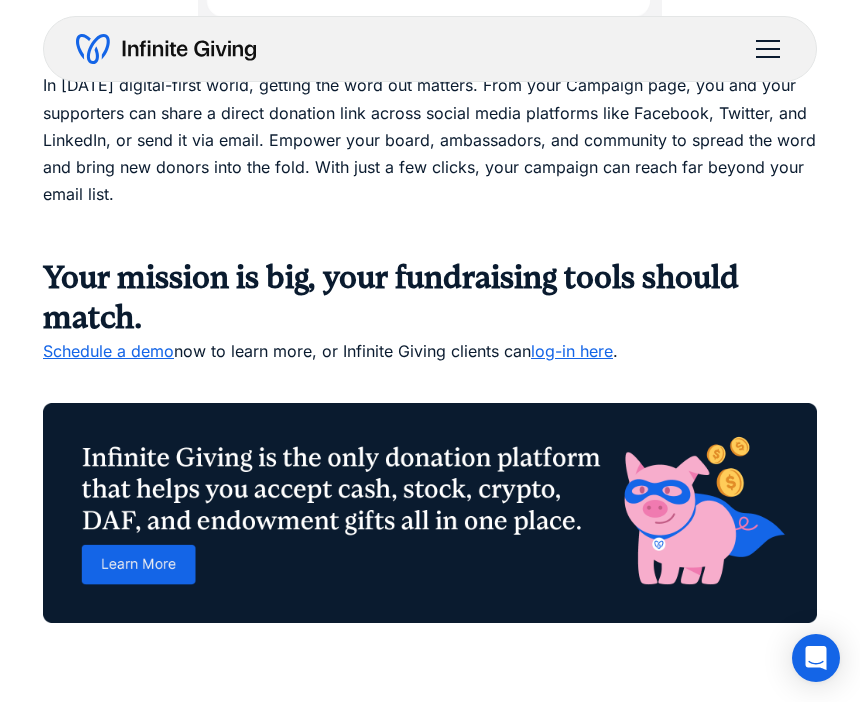 click at bounding box center [430, 513] 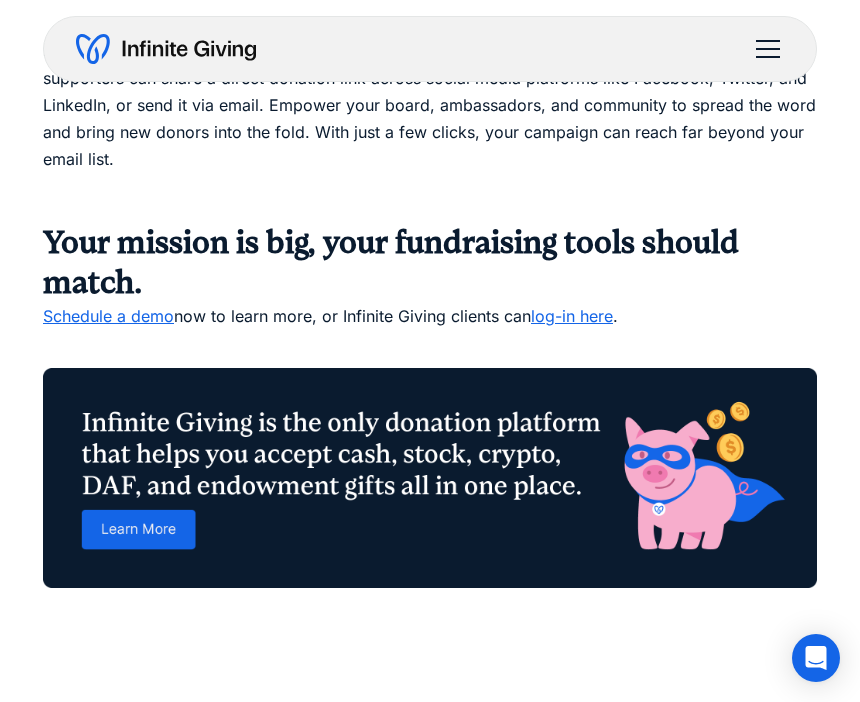 click on "Your mission is big, your fundraising tools should match." at bounding box center [391, 262] 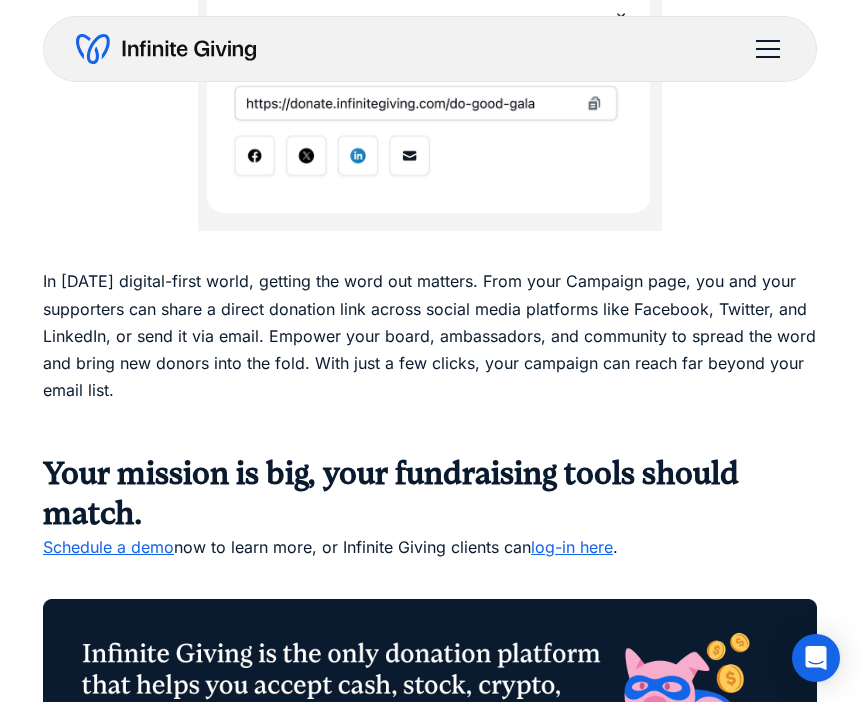 scroll, scrollTop: 1970, scrollLeft: 0, axis: vertical 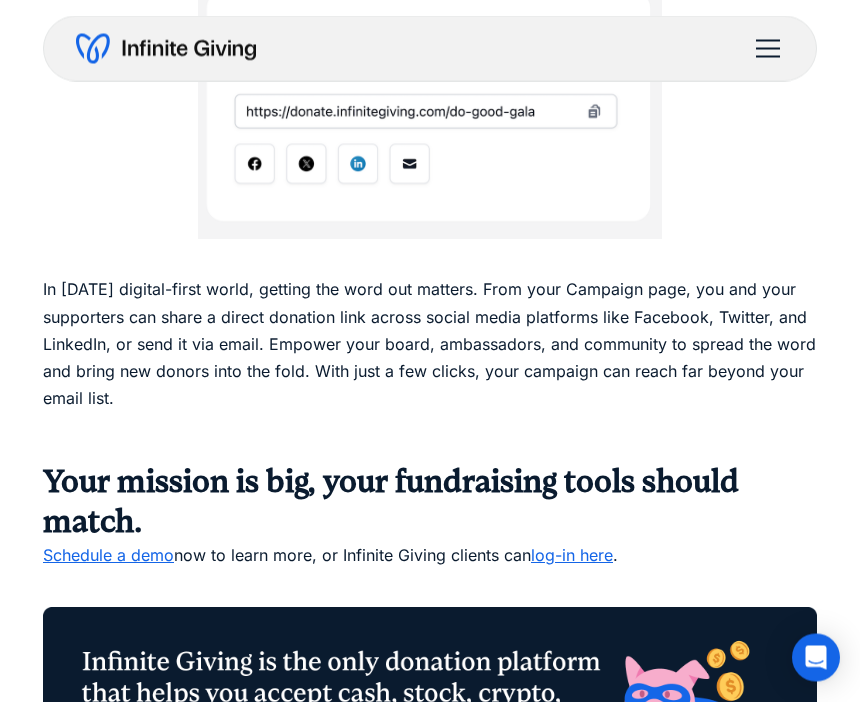 click at bounding box center (768, 49) 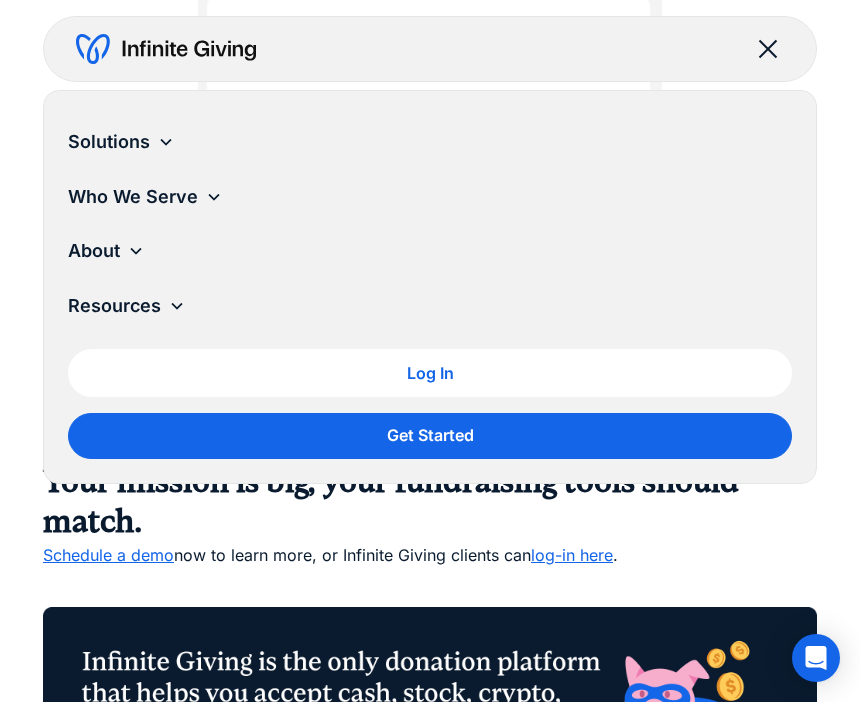 click on "Solutions" at bounding box center [109, 142] 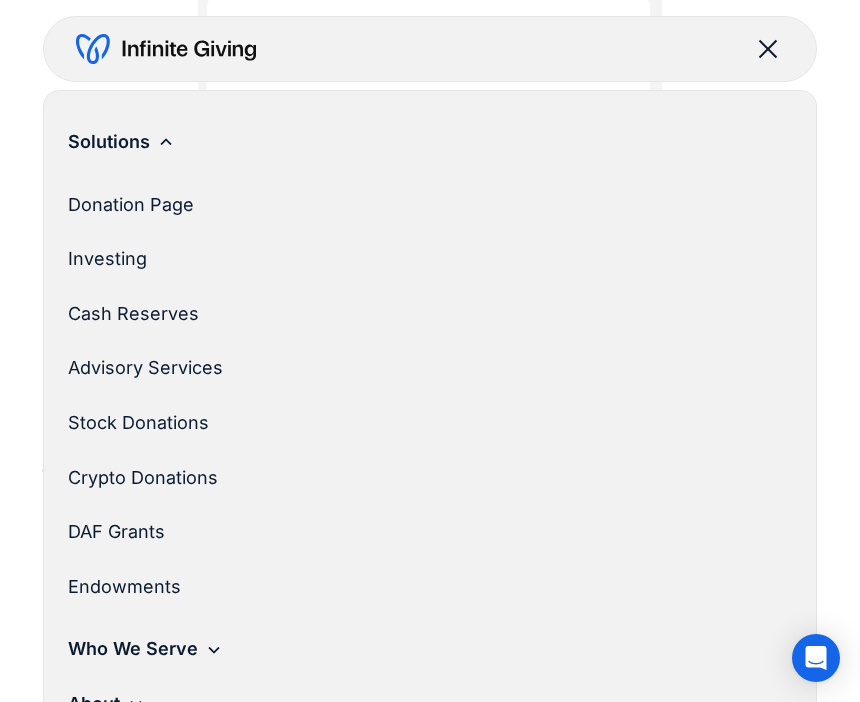 click on "Stock Donations" at bounding box center [422, 423] 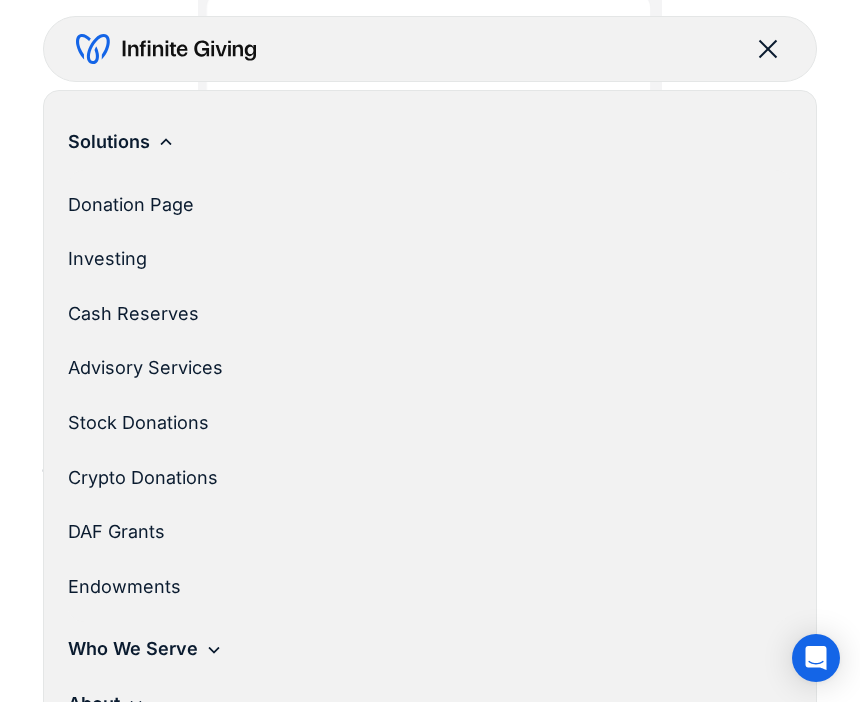 scroll, scrollTop: 1971, scrollLeft: 0, axis: vertical 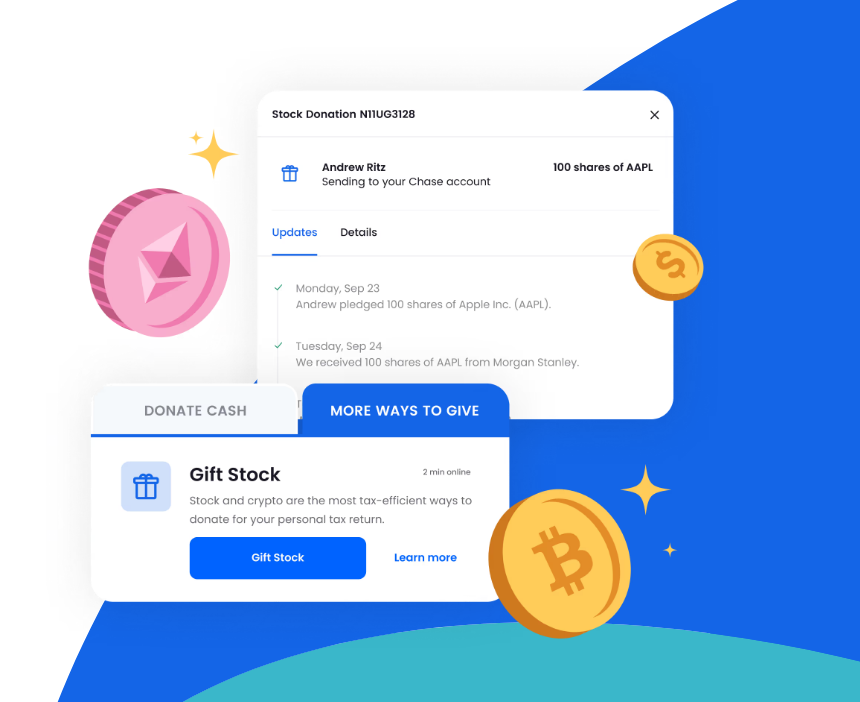 click at bounding box center (430, 387) 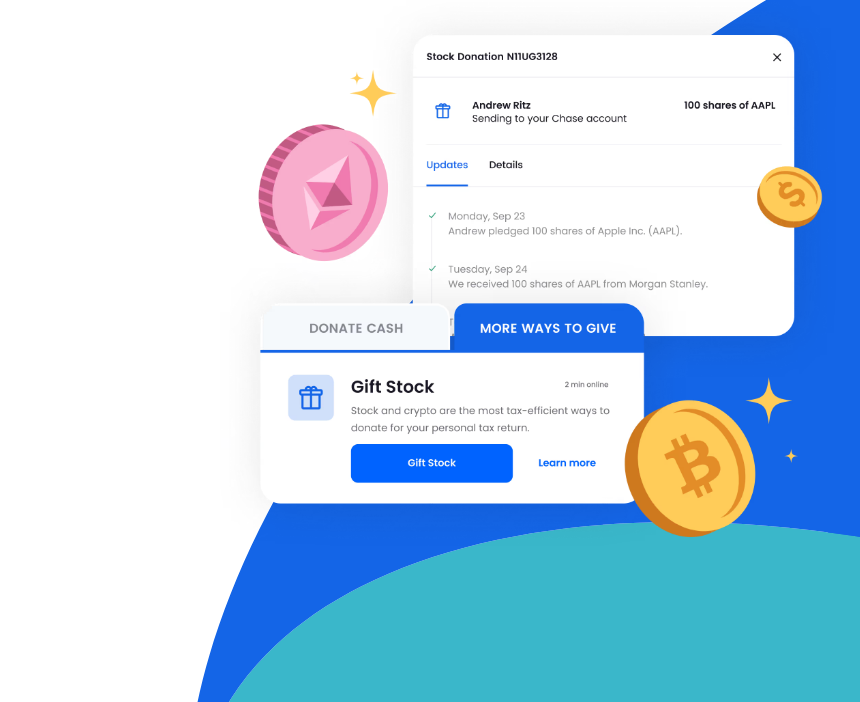 click at bounding box center [430, 327] 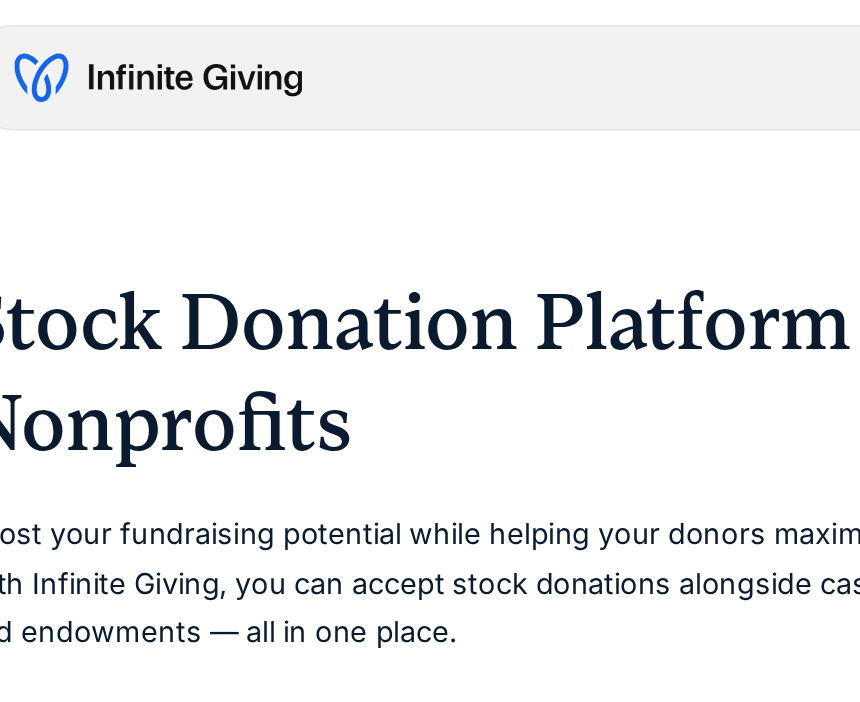 scroll, scrollTop: 0, scrollLeft: 0, axis: both 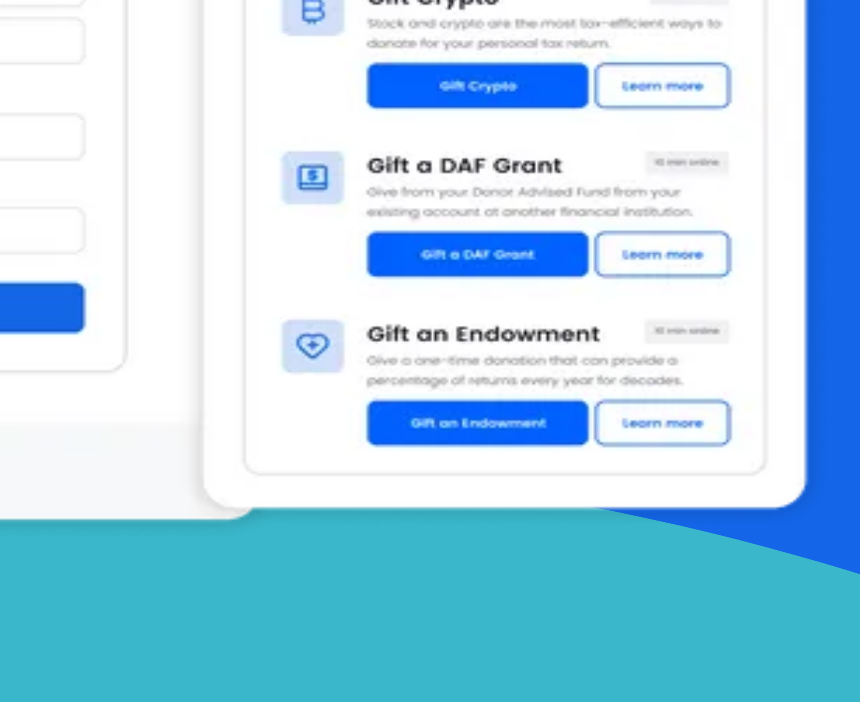 click at bounding box center [430, 305] 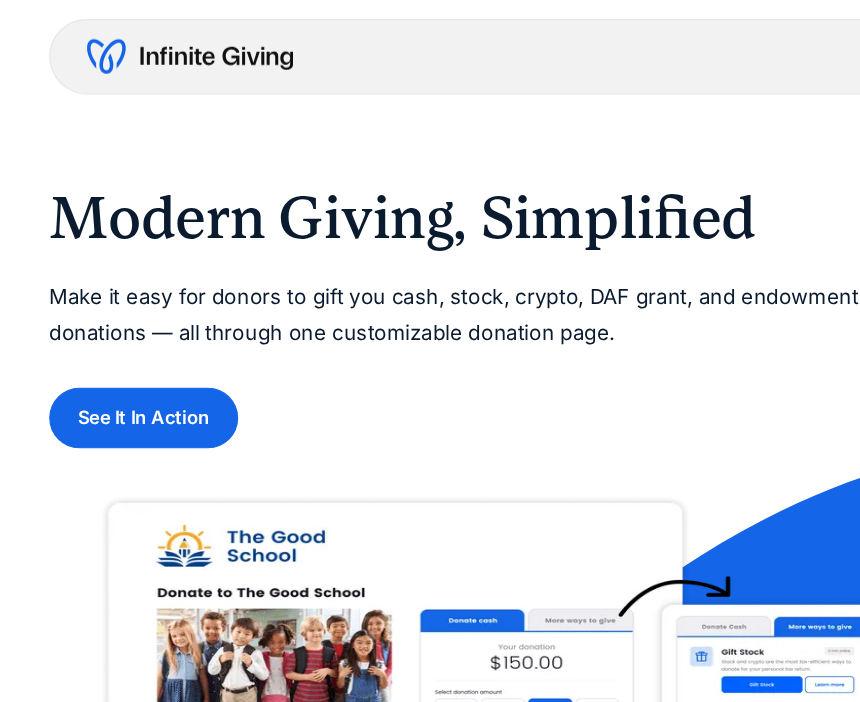 scroll, scrollTop: 0, scrollLeft: 0, axis: both 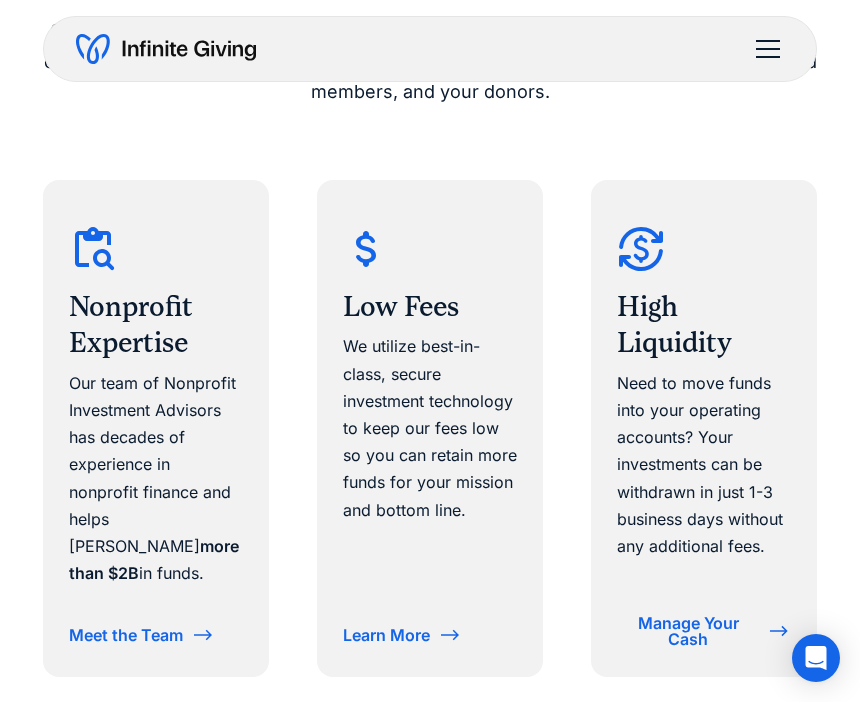 click on "Learn More" at bounding box center (386, 635) 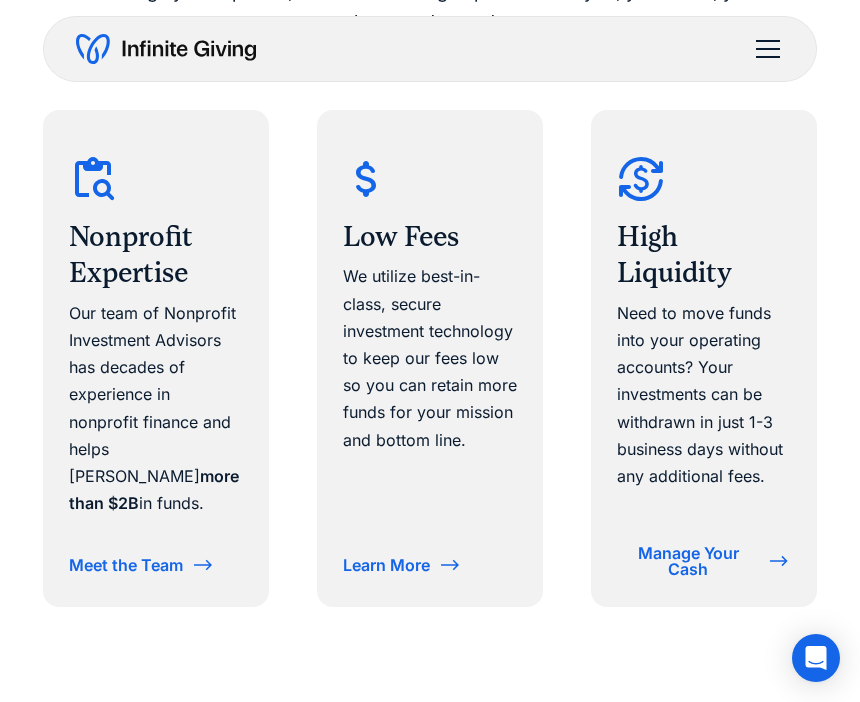 click on "Manage Your Cash" at bounding box center (688, 561) 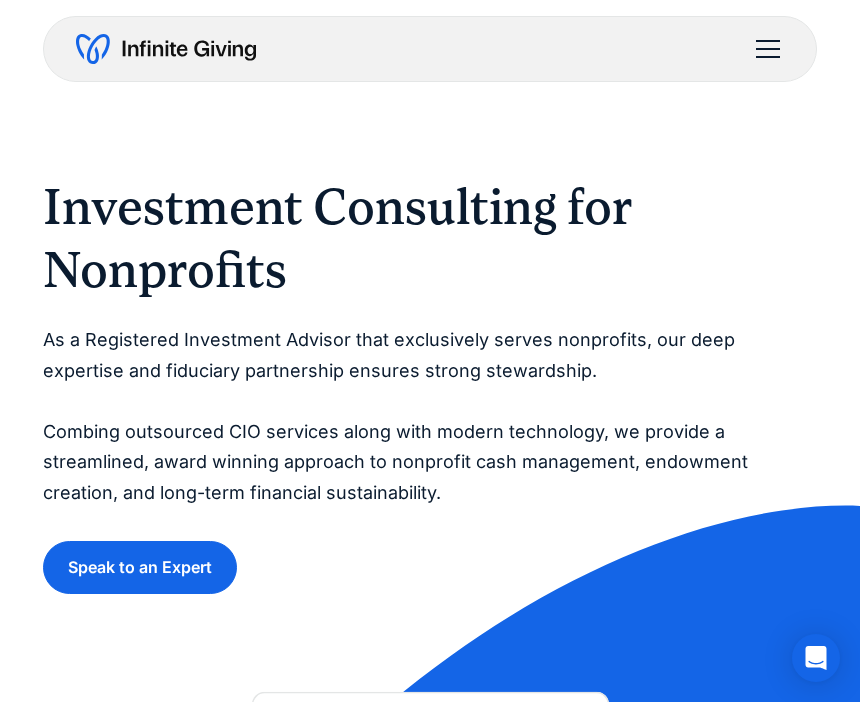 scroll, scrollTop: 1377, scrollLeft: 0, axis: vertical 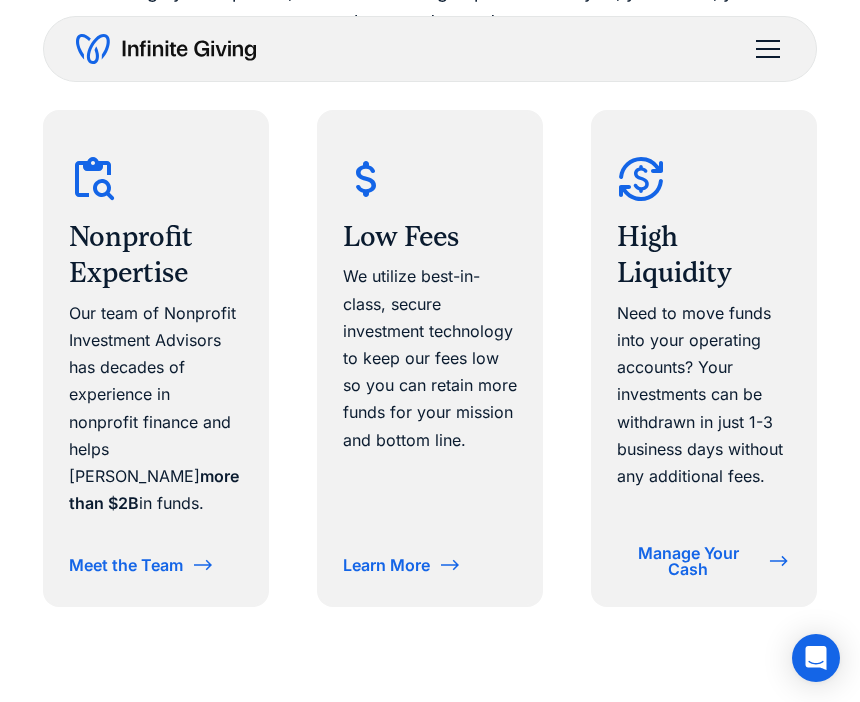 click on "Nonprofit Expertise" at bounding box center [156, 255] 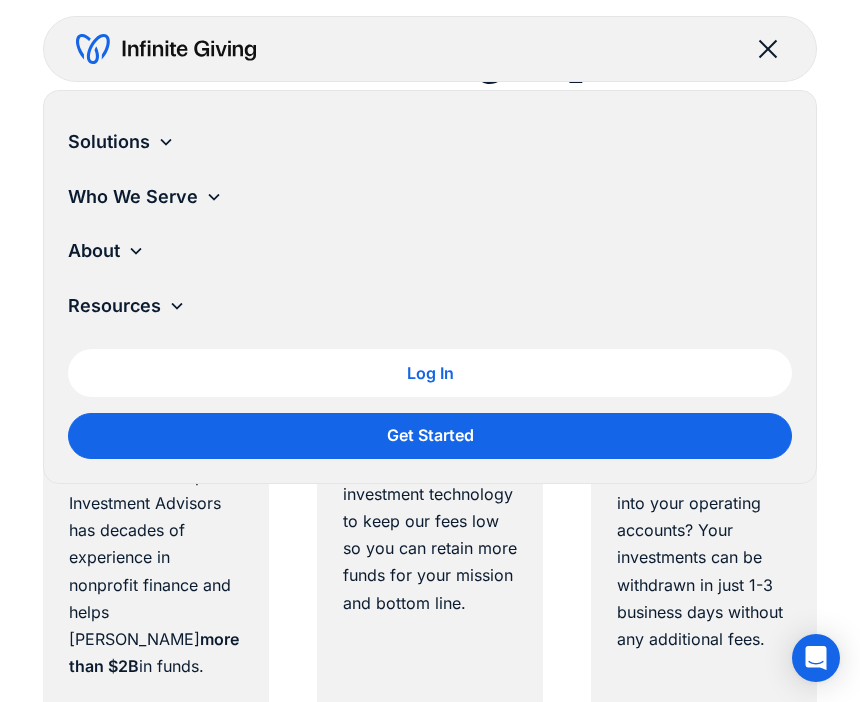 scroll, scrollTop: 1190, scrollLeft: 0, axis: vertical 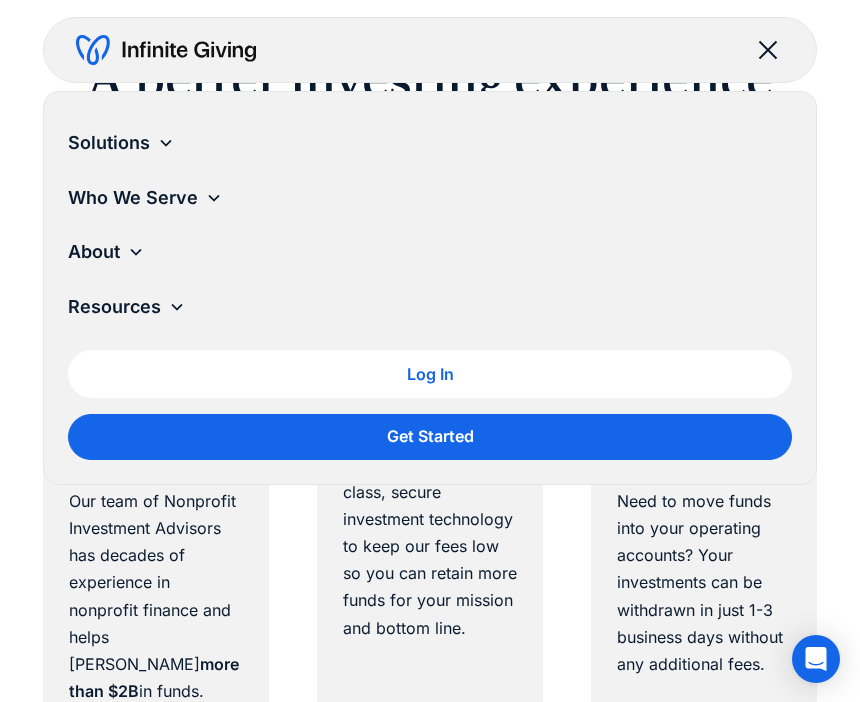 click on "Resources" at bounding box center (114, 306) 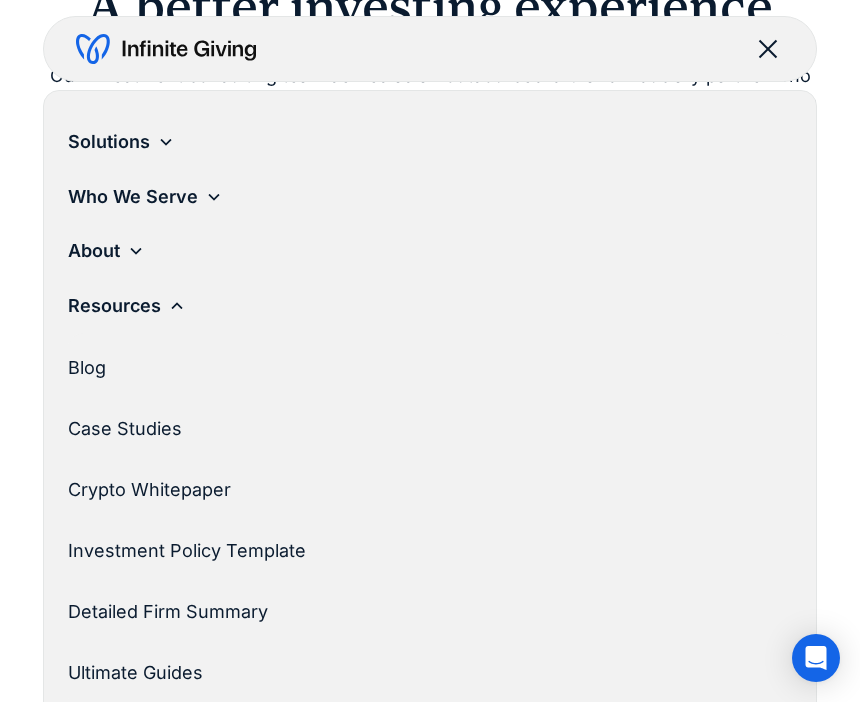 scroll, scrollTop: 1269, scrollLeft: 0, axis: vertical 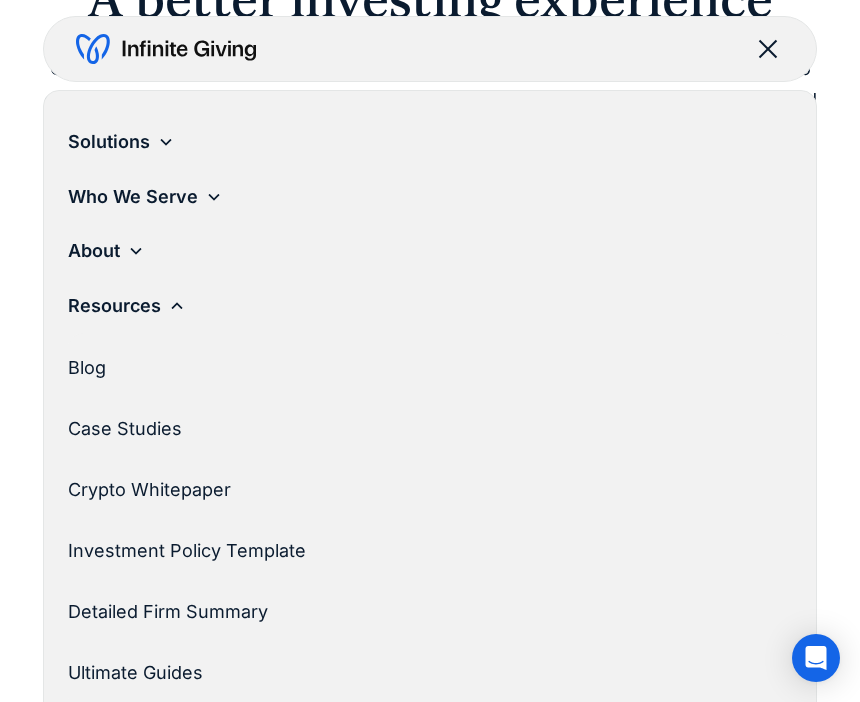 click on "Crypto Whitepaper" at bounding box center [422, 490] 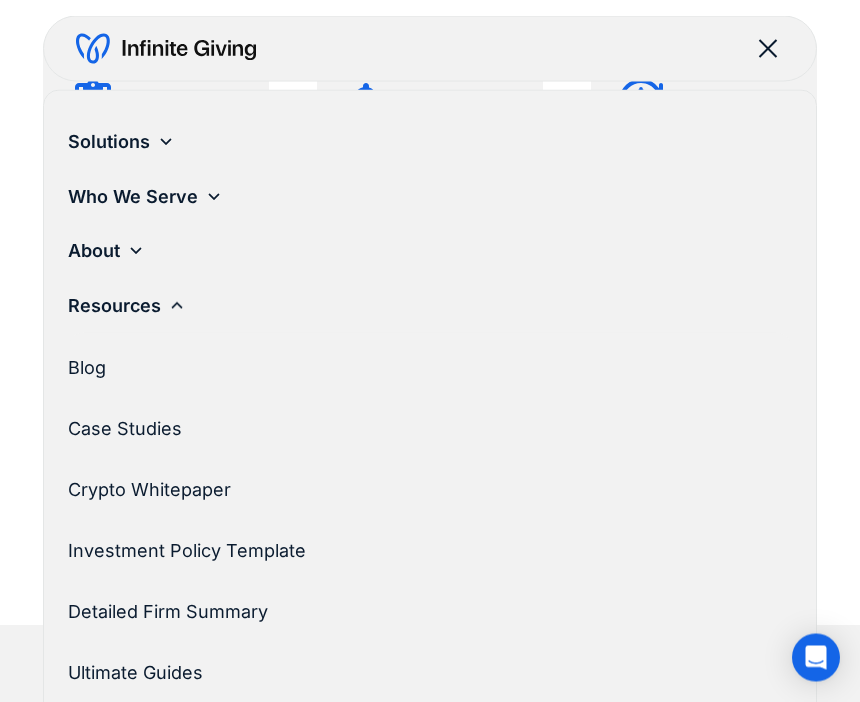scroll, scrollTop: 1450, scrollLeft: 0, axis: vertical 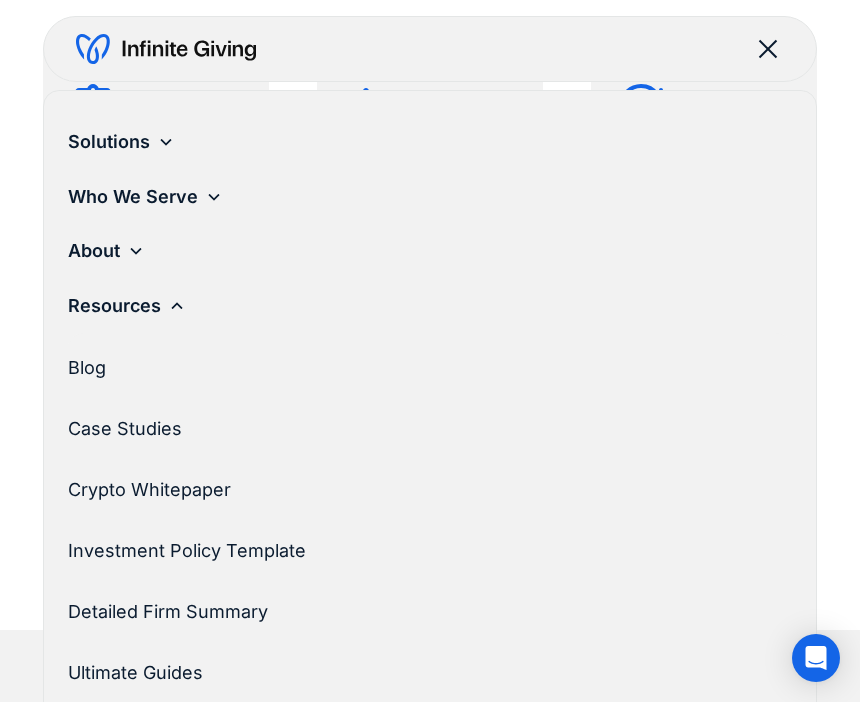 click on "Ultimate Guides" at bounding box center (422, 673) 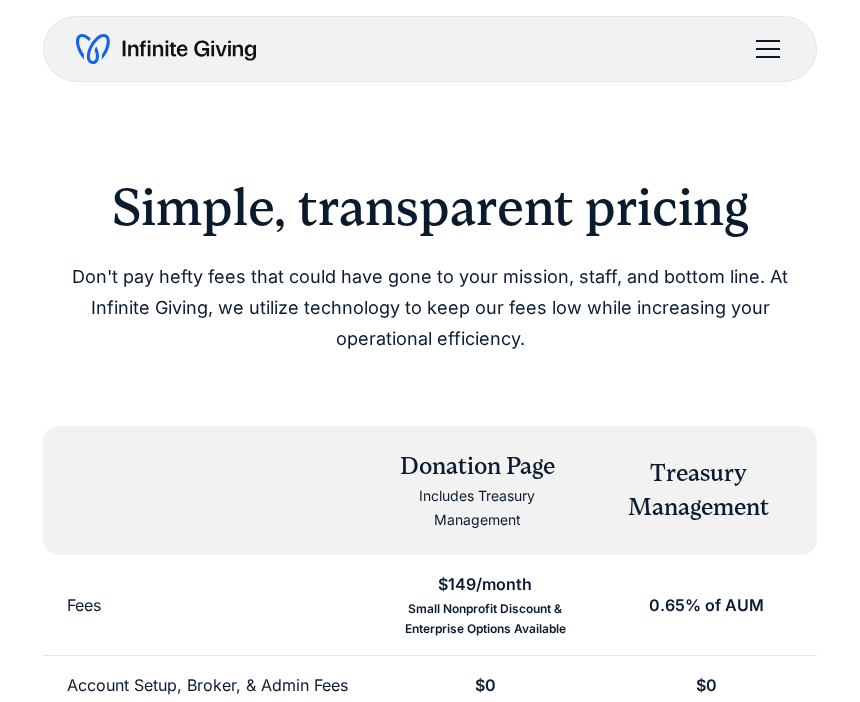 scroll, scrollTop: 0, scrollLeft: 0, axis: both 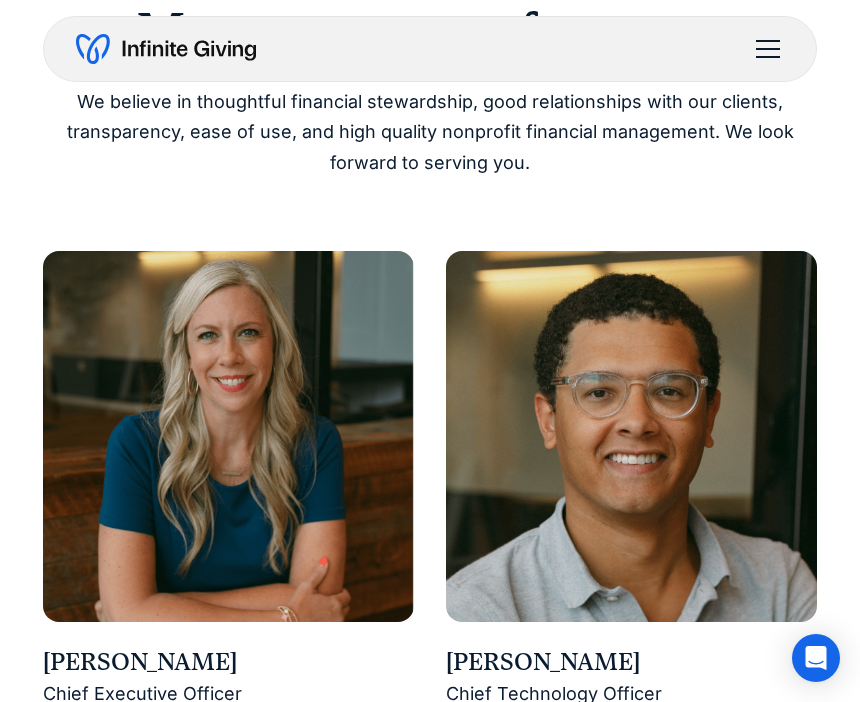 click at bounding box center [228, 436] 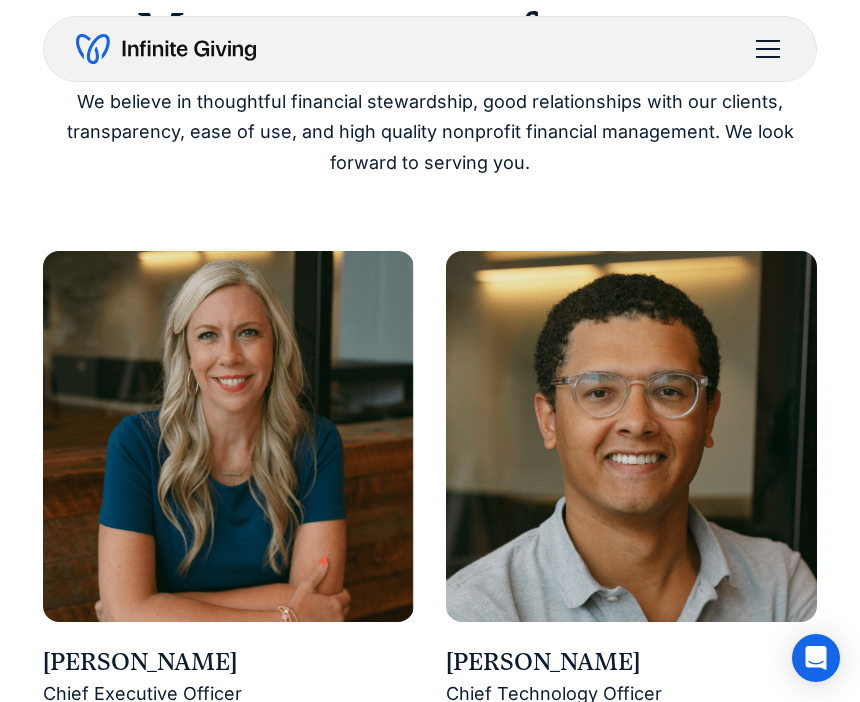 click on "Karen Houghton" at bounding box center [228, 663] 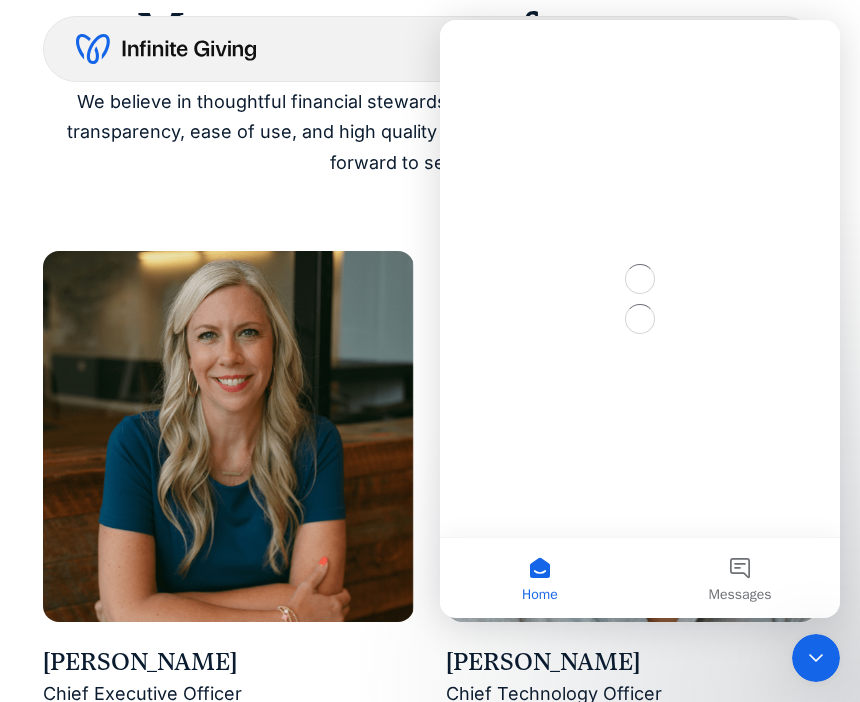 scroll, scrollTop: 0, scrollLeft: 0, axis: both 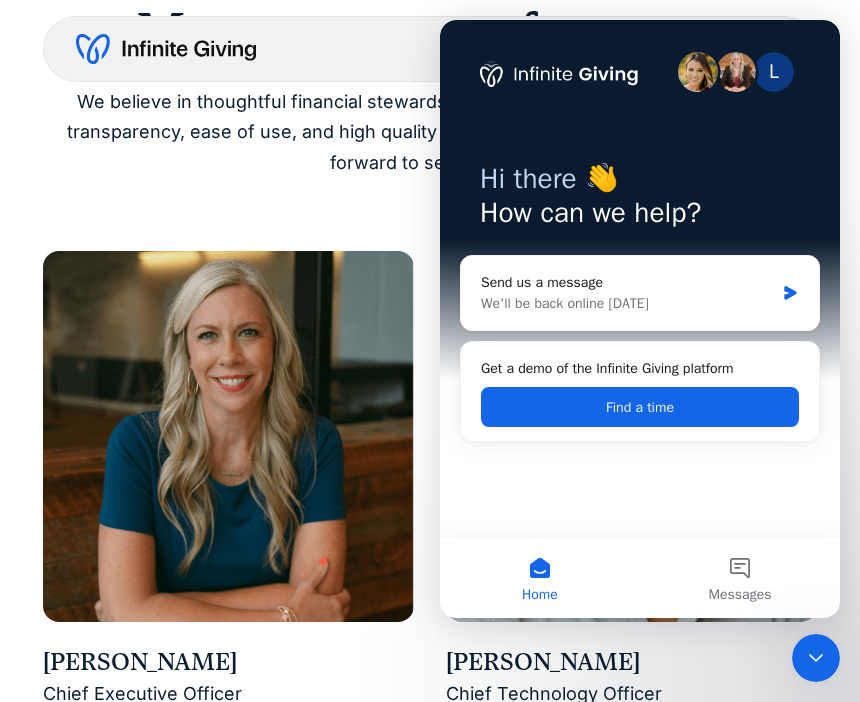 click on "[PERSON_NAME]" at bounding box center [228, 663] 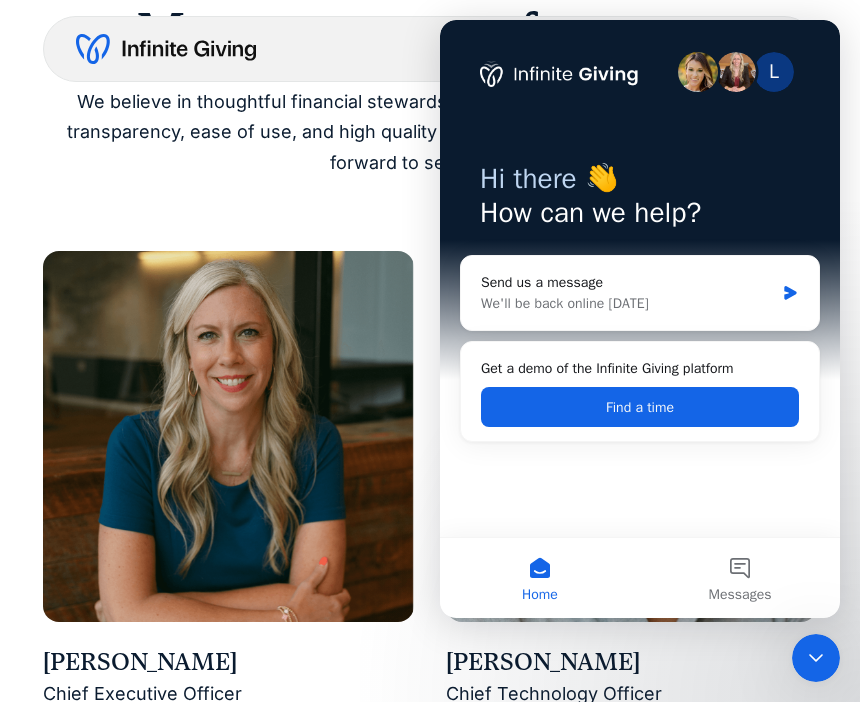 click on "Home" at bounding box center (540, 578) 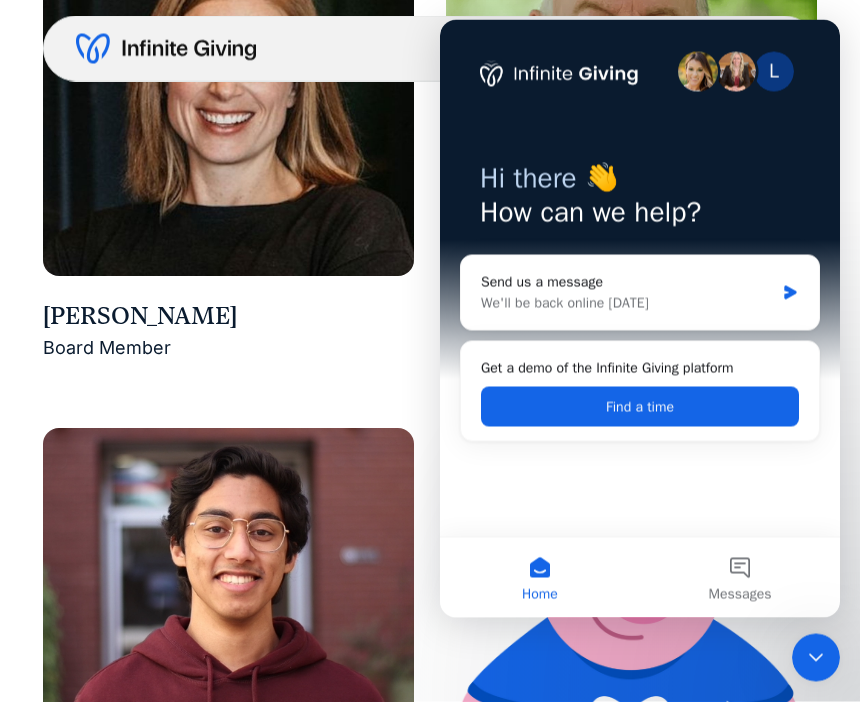 scroll, scrollTop: 5018, scrollLeft: 0, axis: vertical 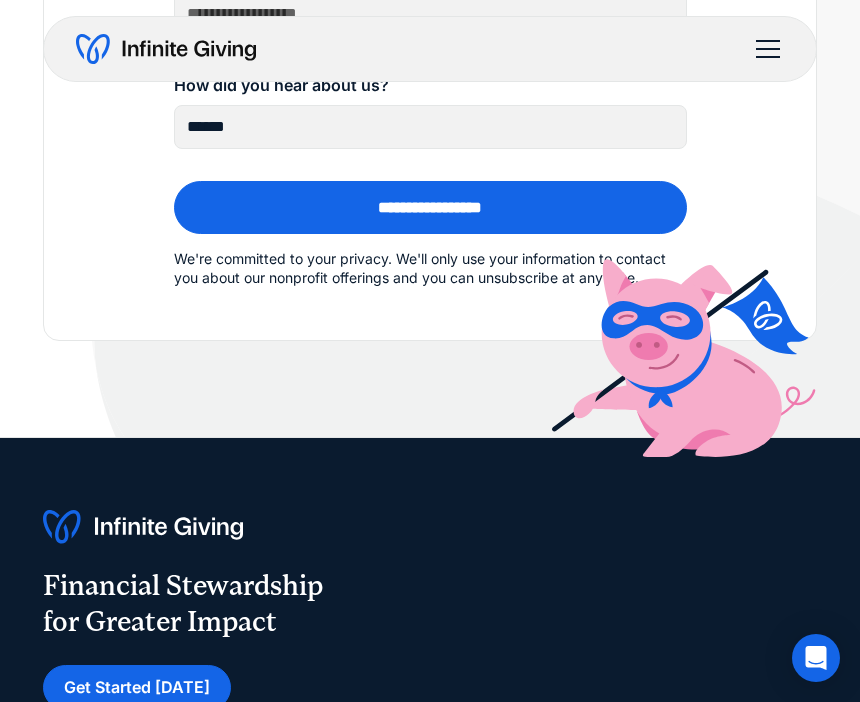 click on "**********" at bounding box center (430, 207) 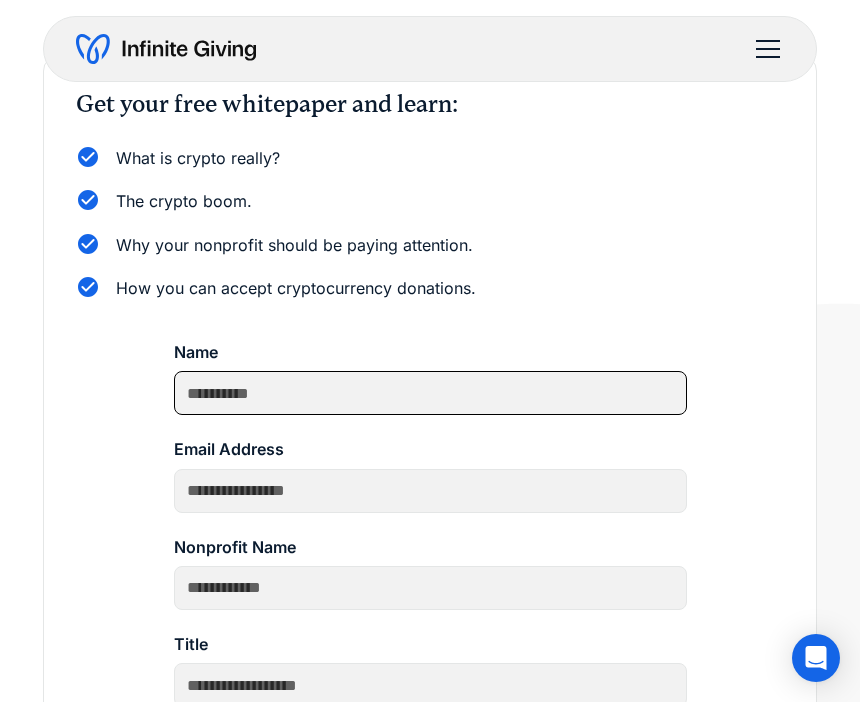 click on "What is crypto really? The crypto boom. Why your nonprofit should be paying attention. How you can accept cryptocurrency donations." at bounding box center (430, 223) 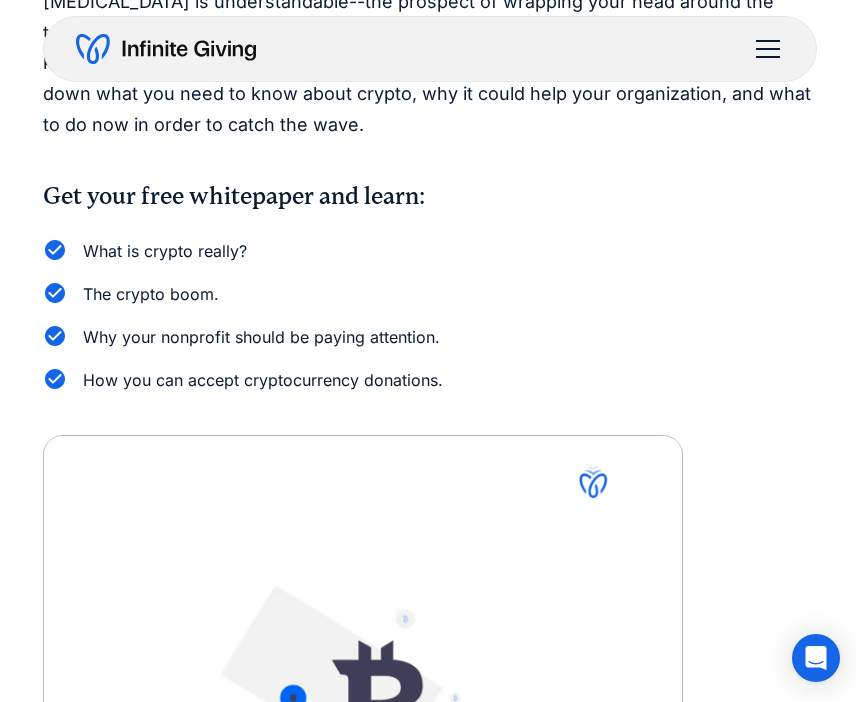 scroll, scrollTop: 347, scrollLeft: 0, axis: vertical 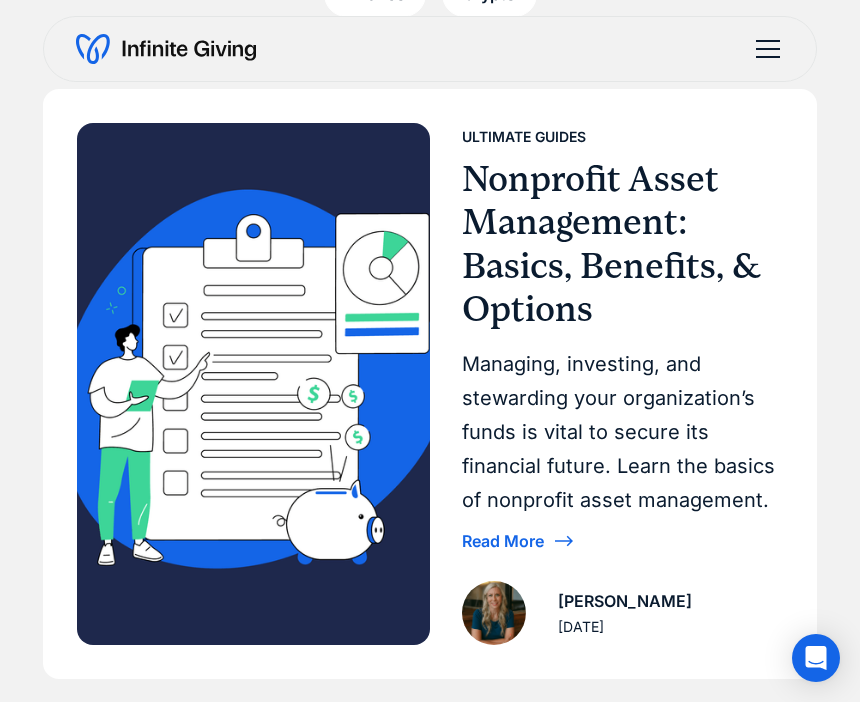 click on "Read More" at bounding box center (622, 541) 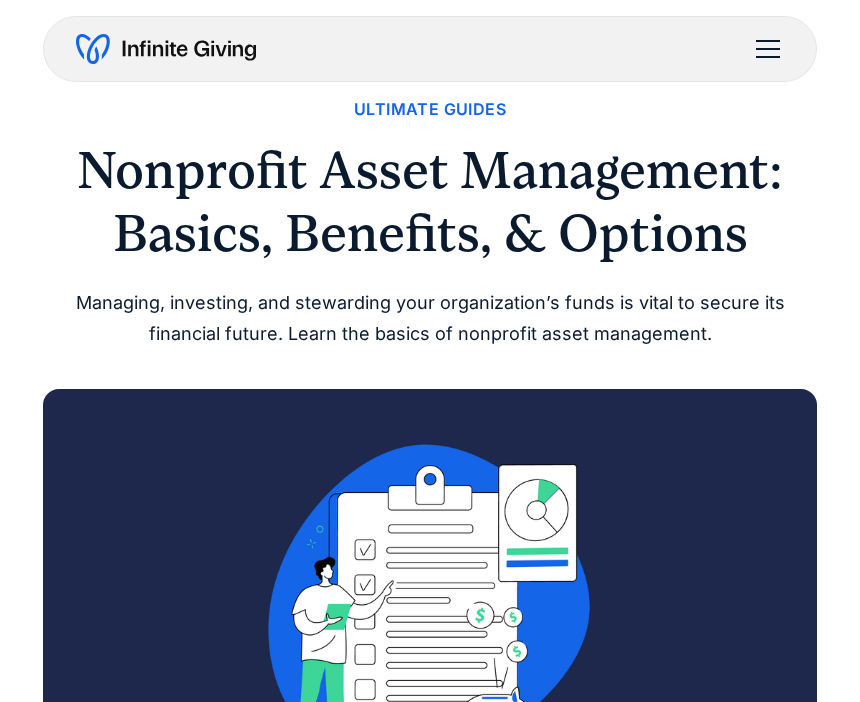 scroll, scrollTop: 0, scrollLeft: 0, axis: both 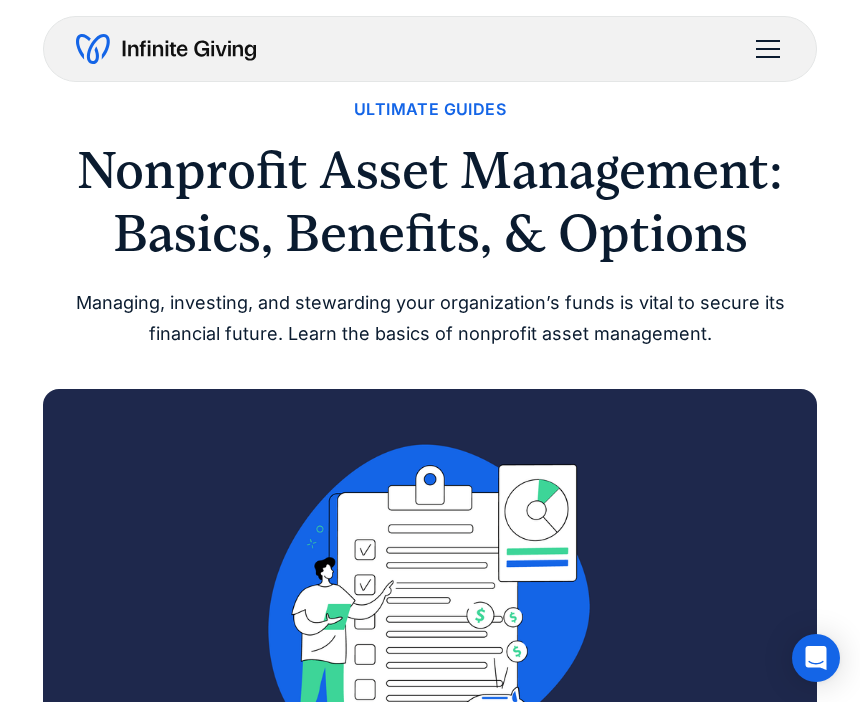 click at bounding box center (768, 49) 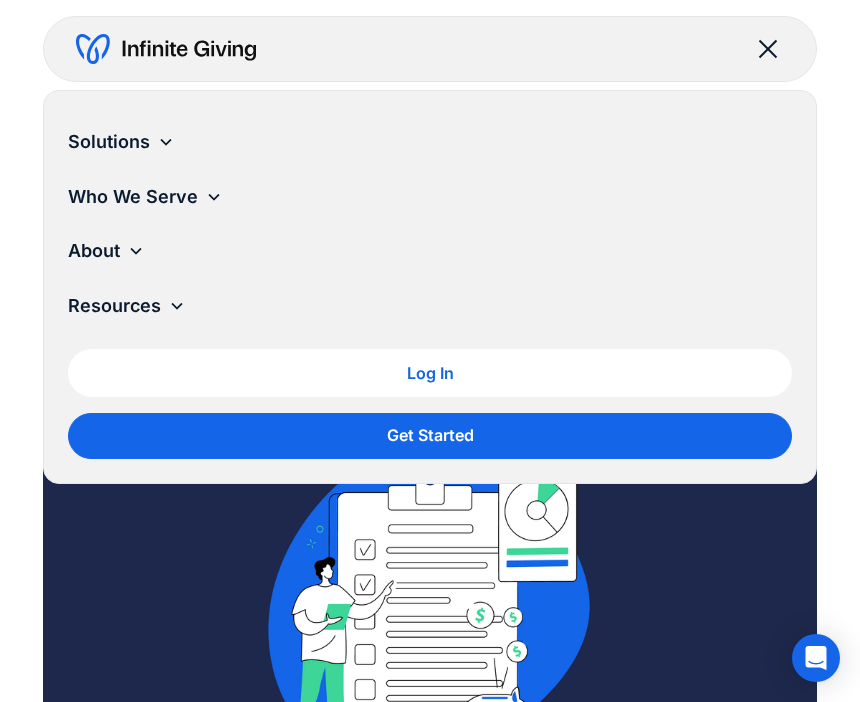 click on "Solutions" at bounding box center [109, 142] 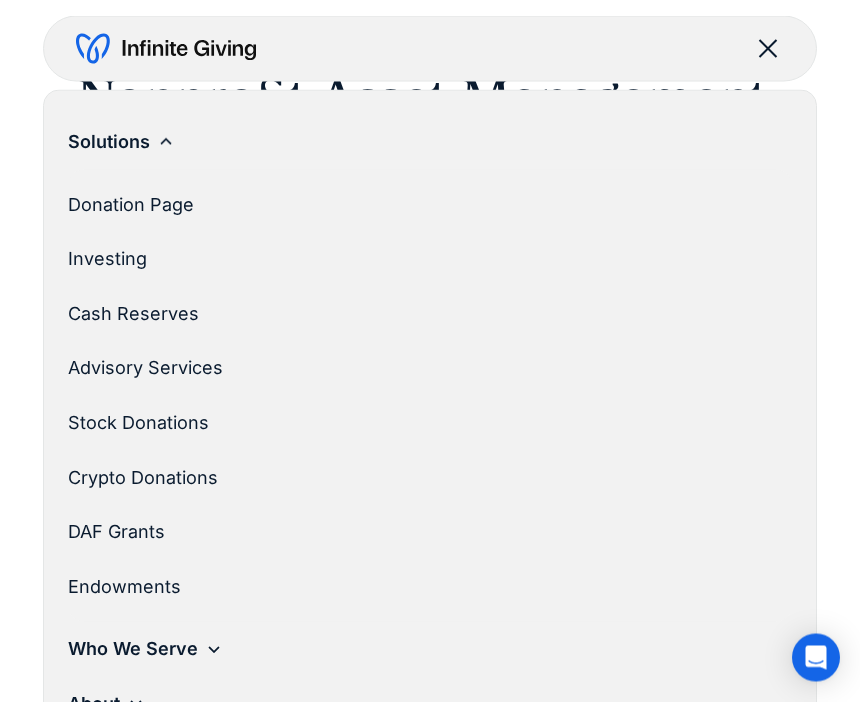 scroll, scrollTop: 70, scrollLeft: 0, axis: vertical 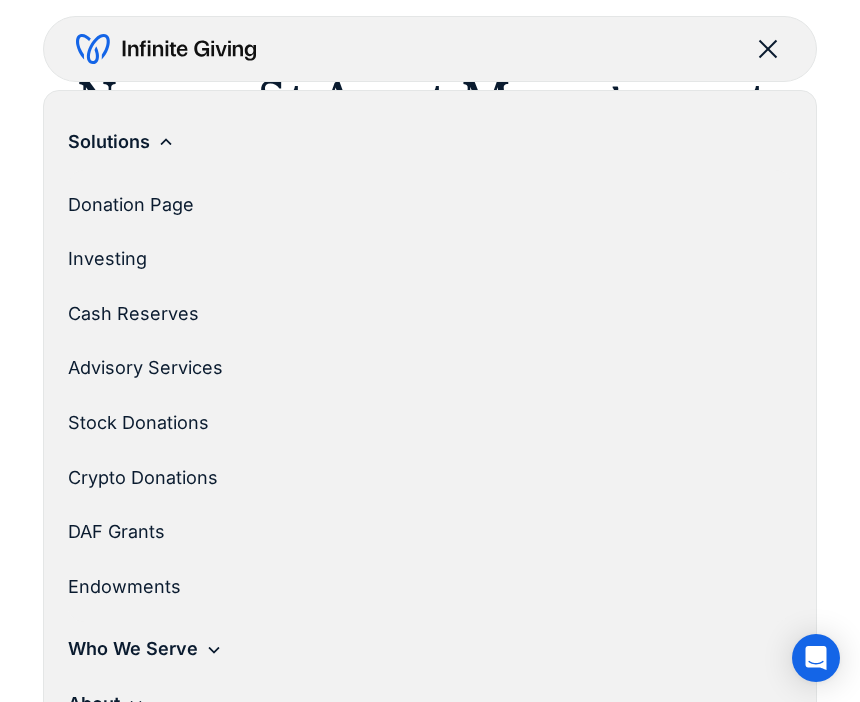click on "Investing" at bounding box center [422, 259] 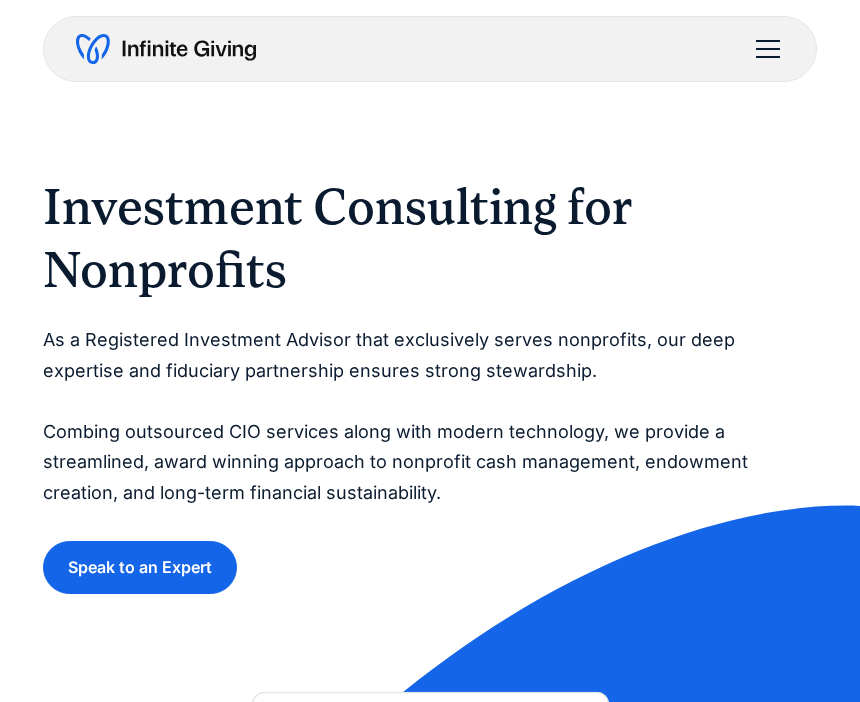 scroll, scrollTop: 0, scrollLeft: 0, axis: both 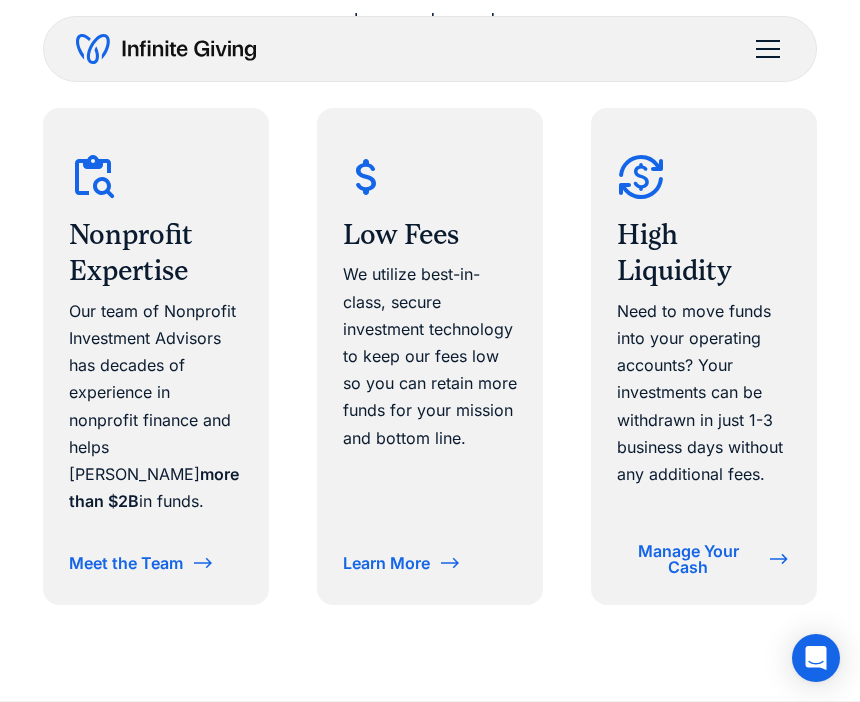 click on "We utilize best-in-class, secure investment technology to keep our fees low so you can retain more funds for your mission and bottom line." at bounding box center (430, 356) 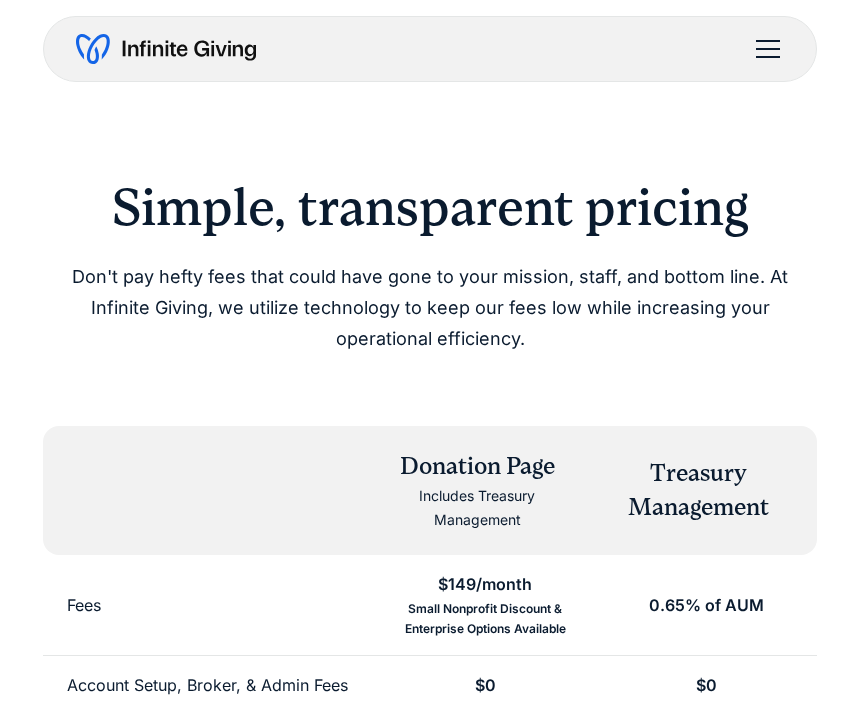 scroll, scrollTop: 0, scrollLeft: 0, axis: both 